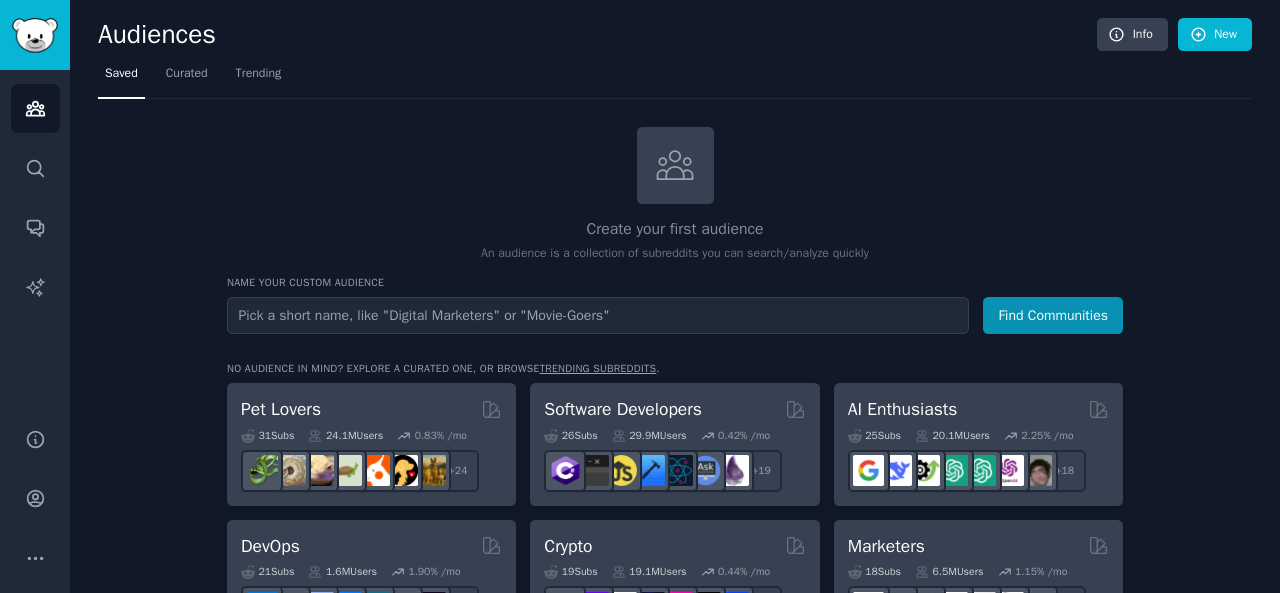 scroll, scrollTop: 0, scrollLeft: 0, axis: both 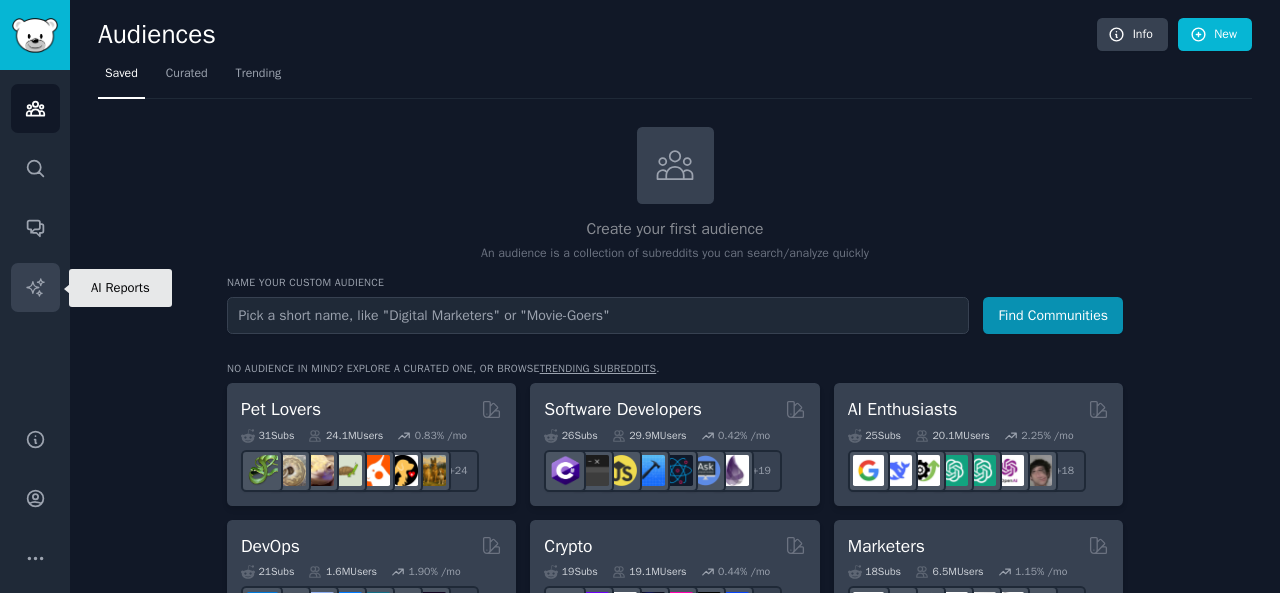 click 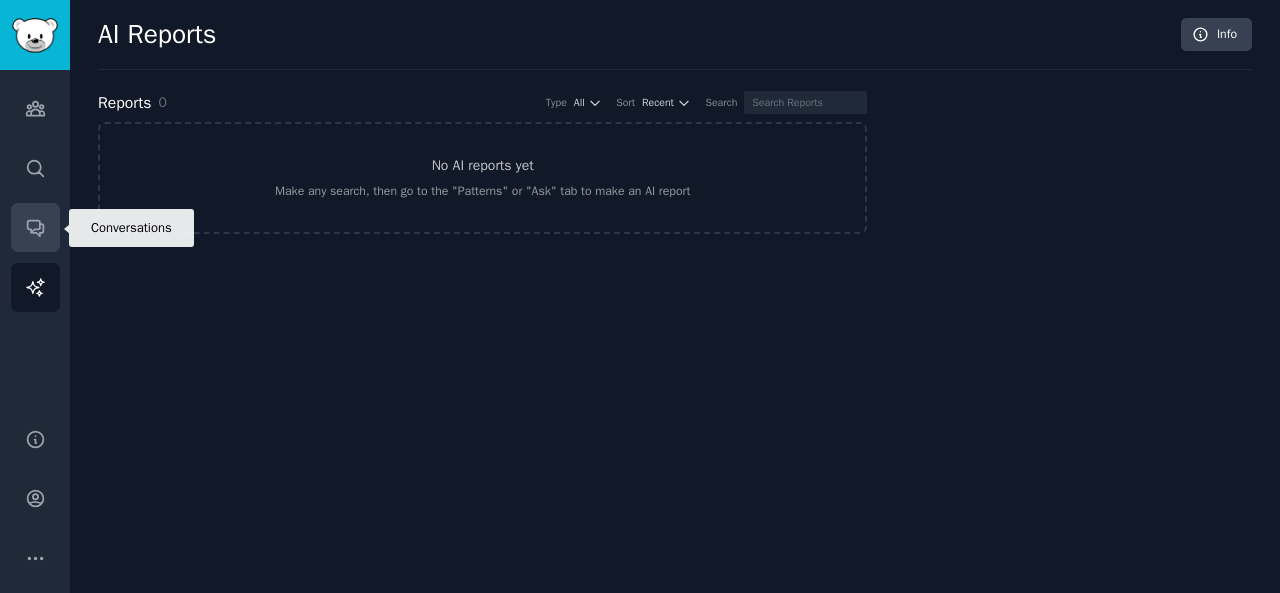 click on "Conversations" at bounding box center [35, 227] 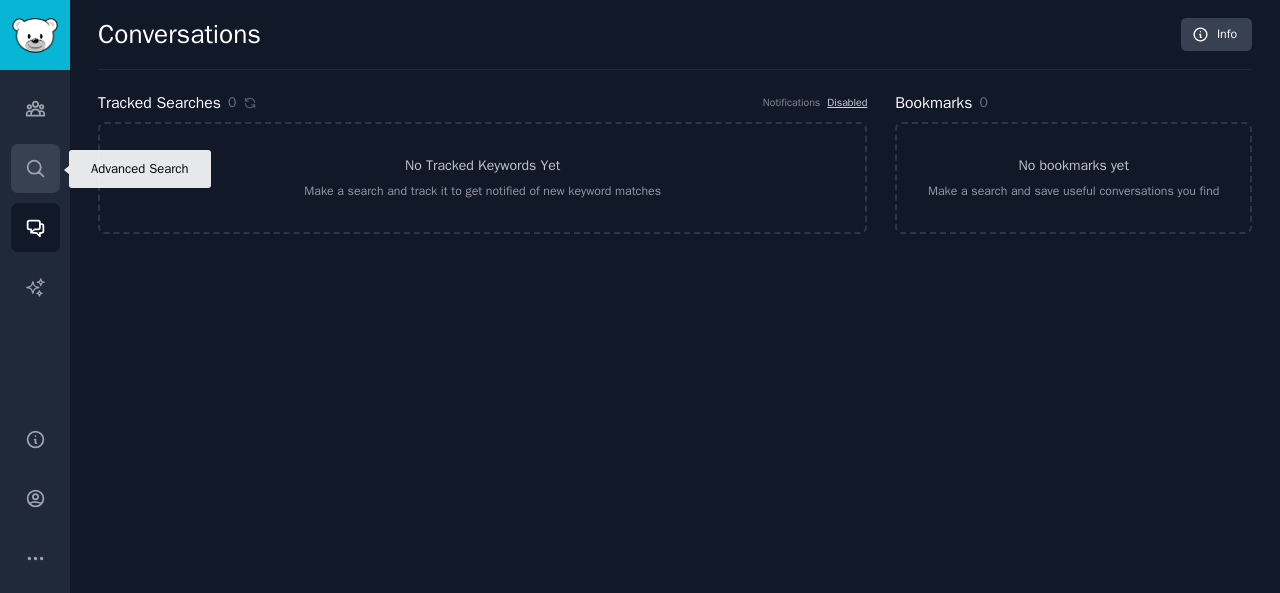 click 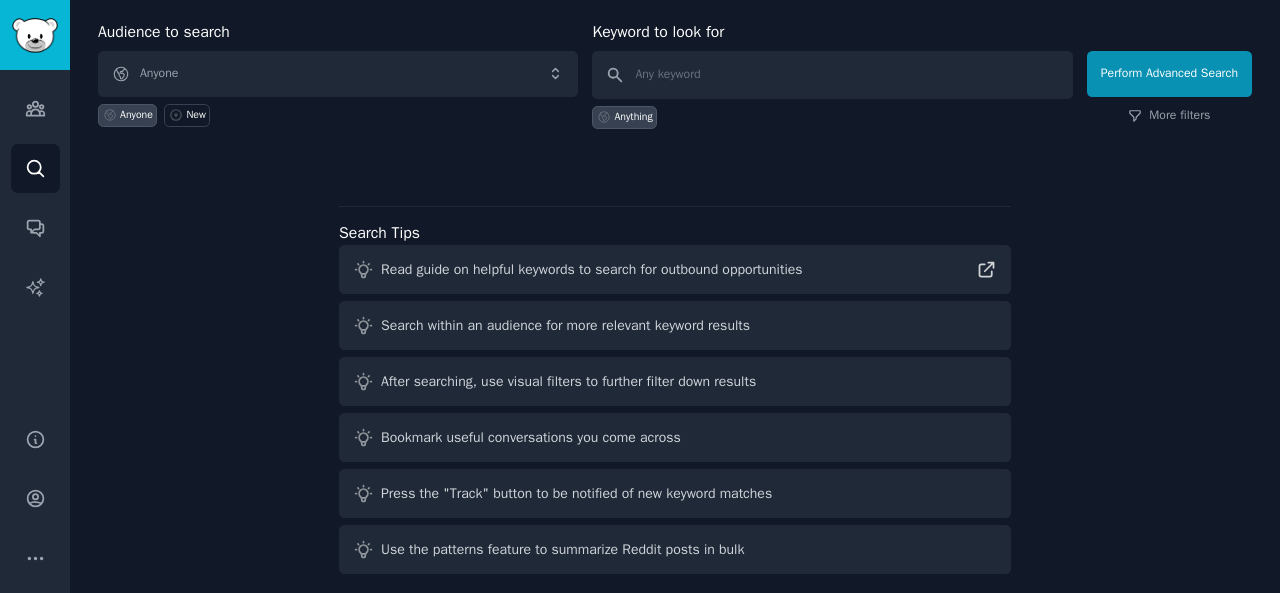 scroll, scrollTop: 0, scrollLeft: 0, axis: both 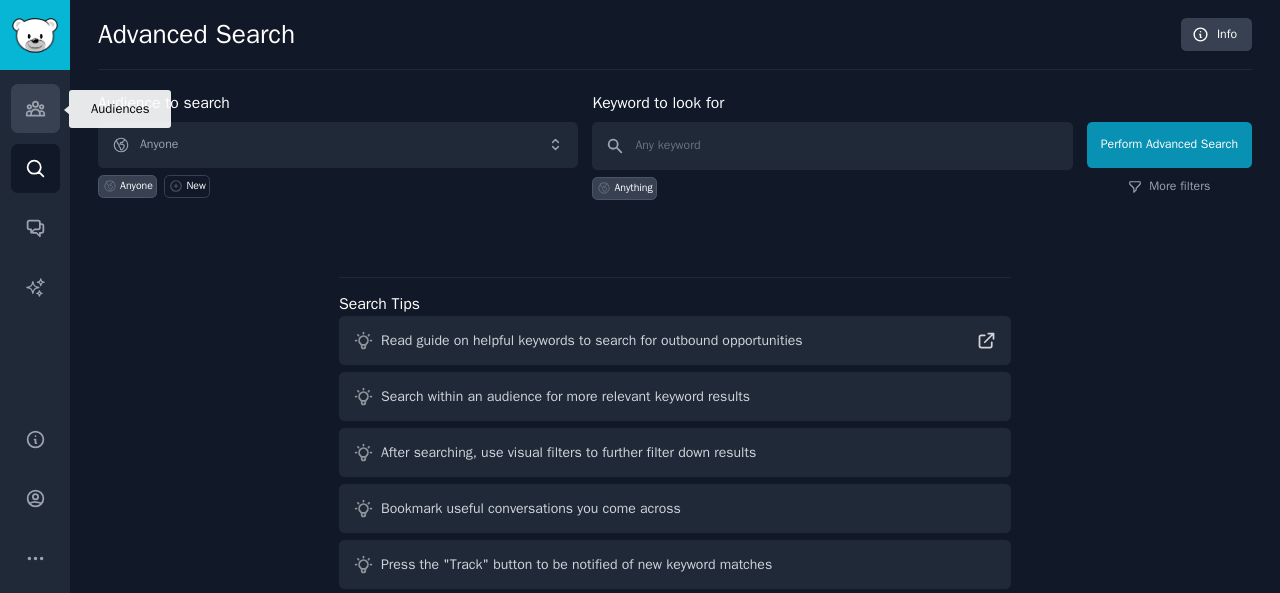 click on "Audiences" at bounding box center [35, 108] 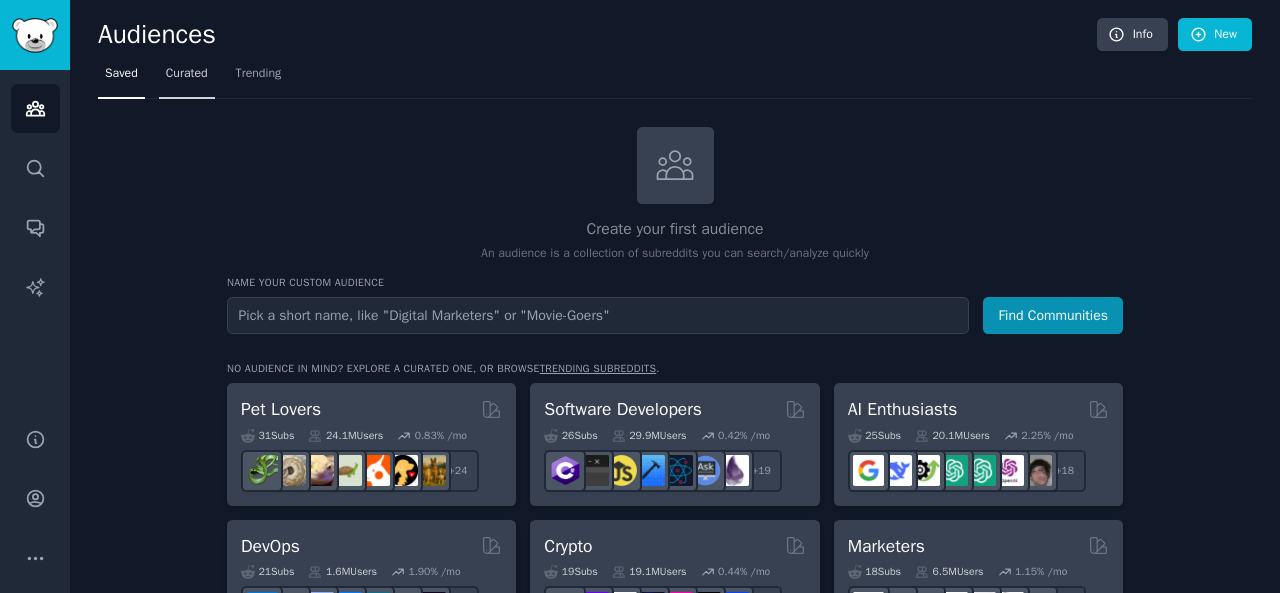 click on "Curated" at bounding box center [187, 74] 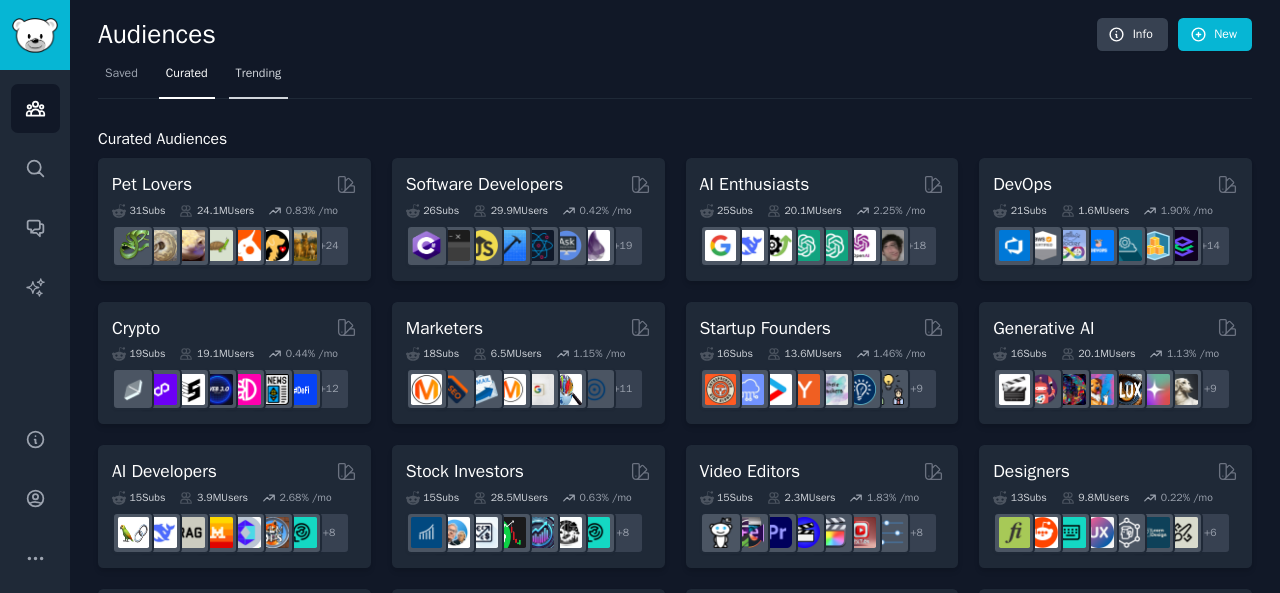 click on "Trending" at bounding box center [259, 74] 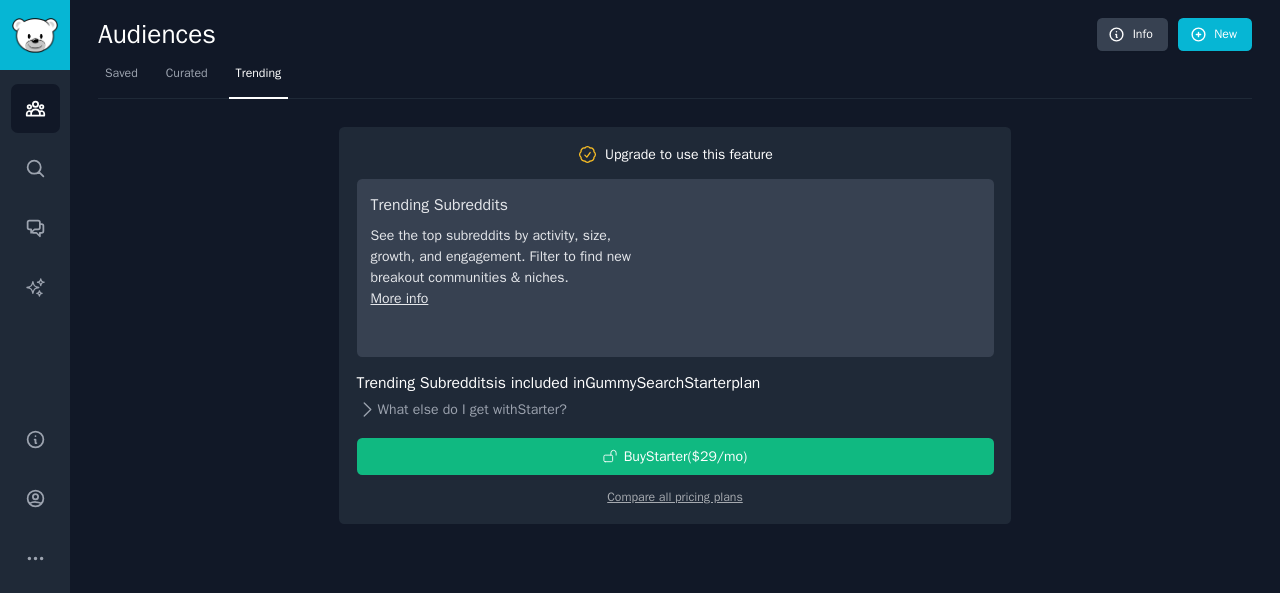 click on "What else do I get with  Starter ?" at bounding box center [675, 410] 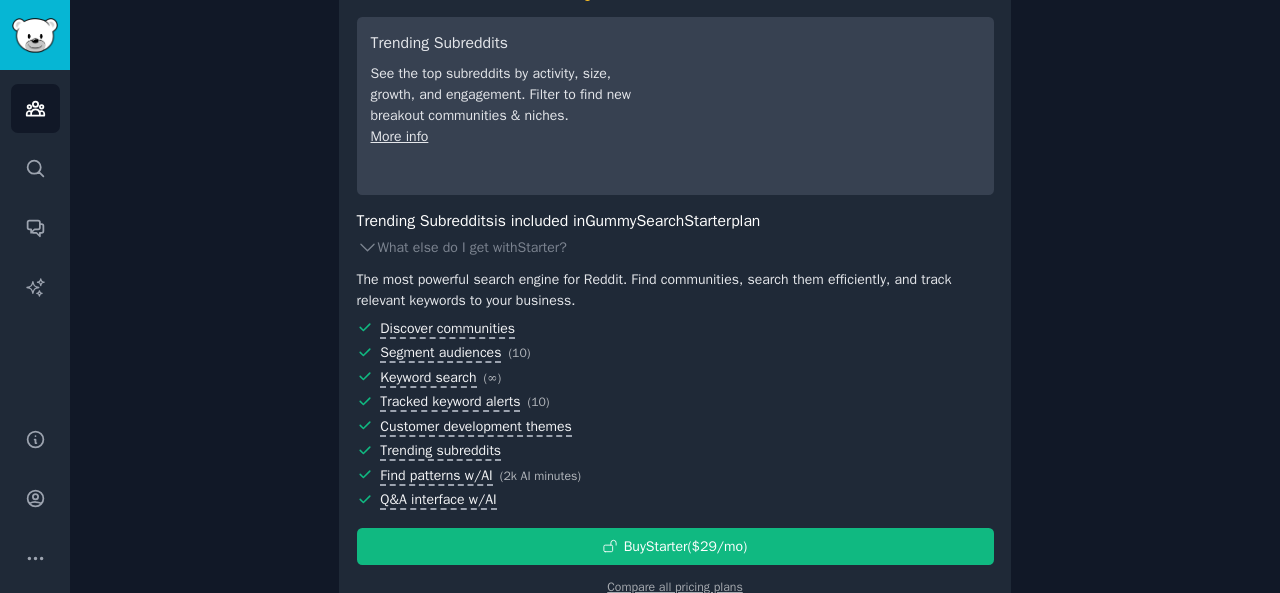 scroll, scrollTop: 0, scrollLeft: 0, axis: both 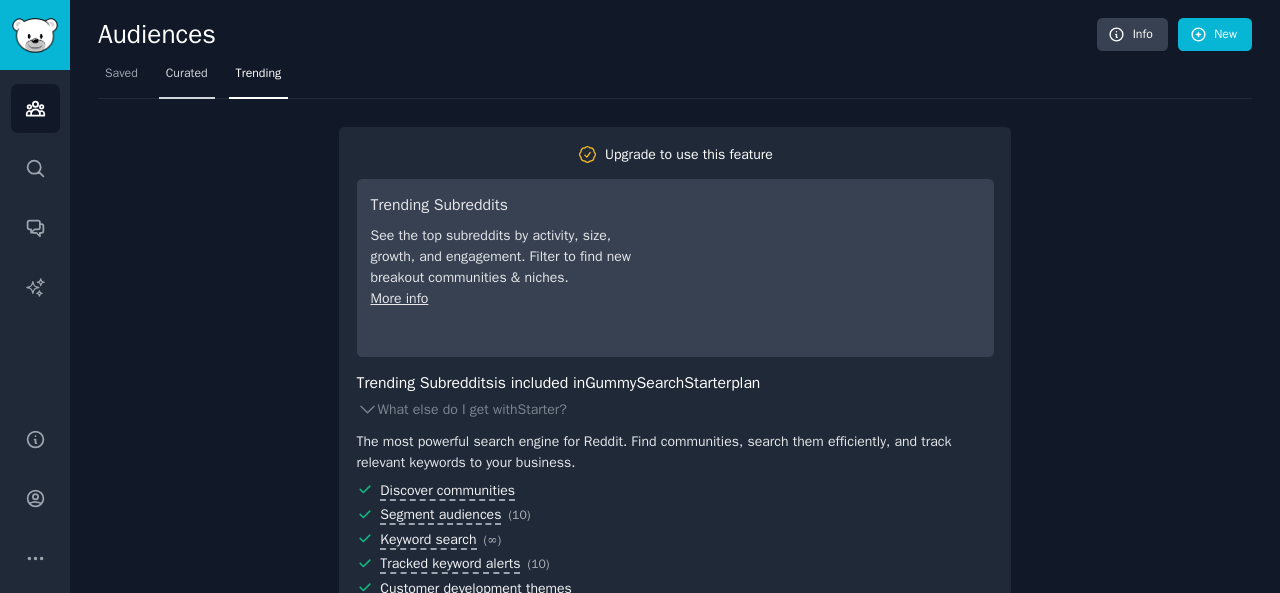 click on "Curated" at bounding box center (187, 74) 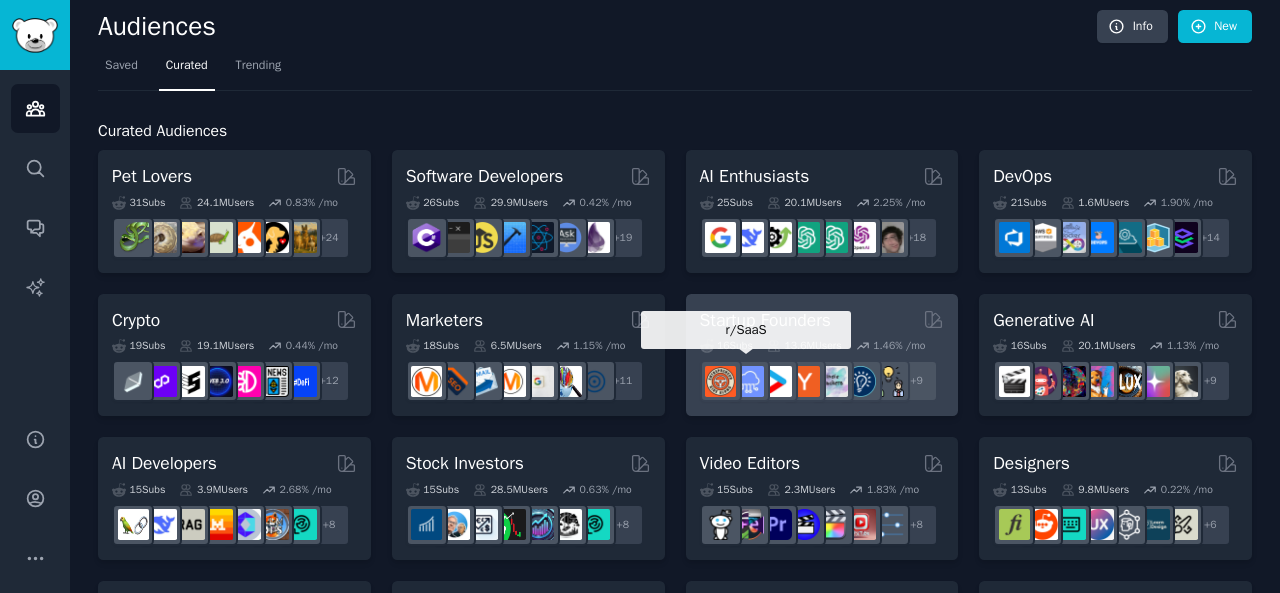 scroll, scrollTop: 0, scrollLeft: 0, axis: both 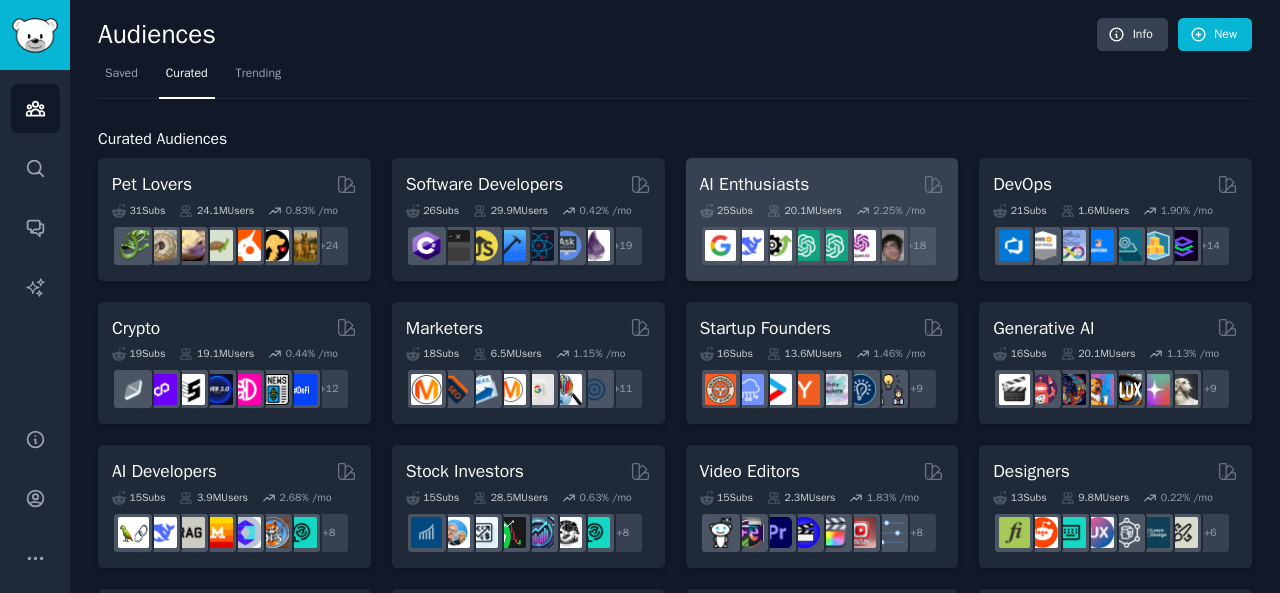 click on "AI Enthusiasts" at bounding box center (755, 184) 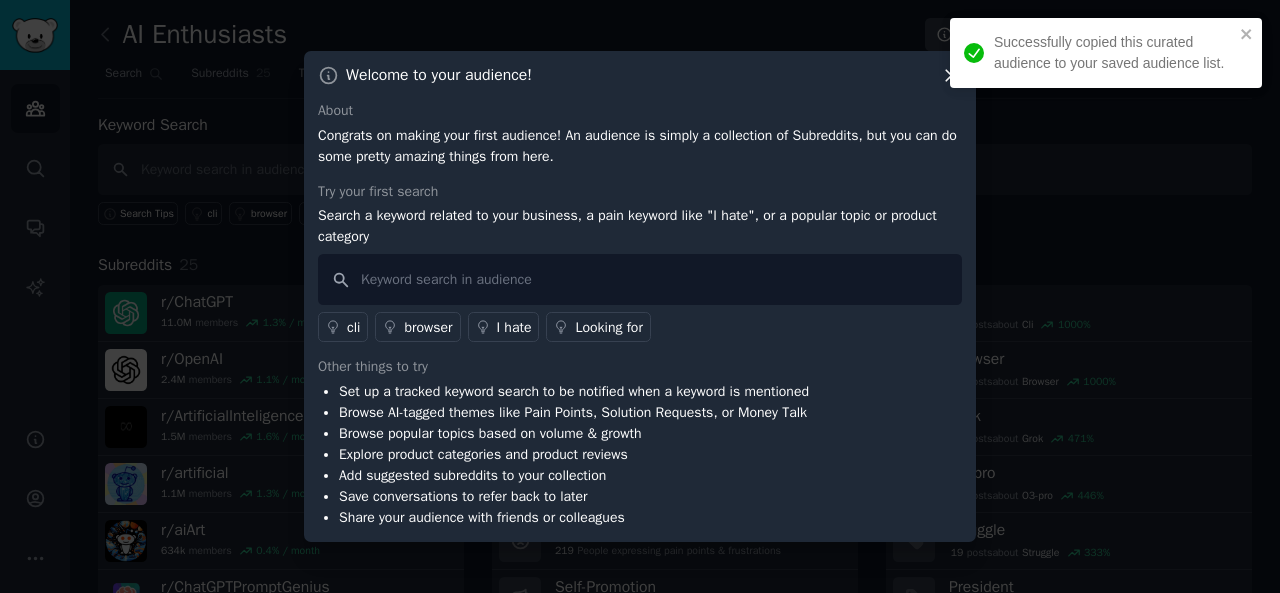 click on "Welcome to your audience!" at bounding box center [640, 75] 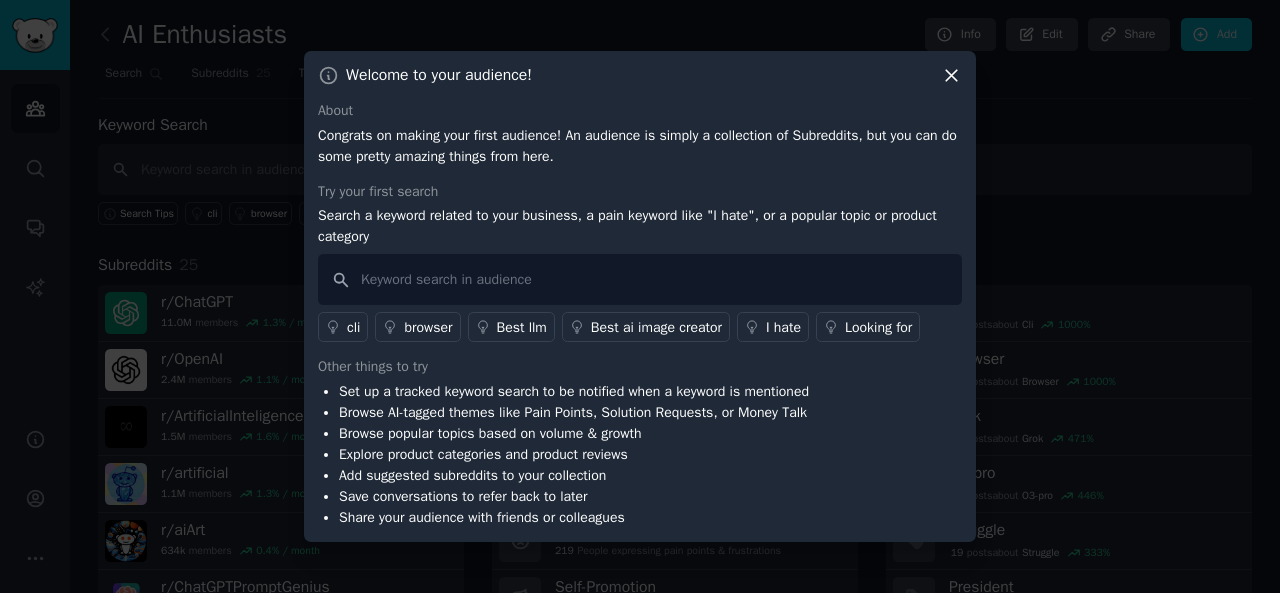 click on "Successfully copied this curated audience to your saved audience list. Audiences Search Conversations AI Reports Help Account More AI Enthusiasts Info Edit Share Add Search Subreddits 25 Topics 200 Themes Ask Products 565 Keyword Search Search Tips cli browser Best llm Best ai image creator I hate Looking for Subreddits 25 + Add r/ ChatGPT 11.0M  members 1.3 % / month r/ OpenAI 2.4M  members 1.1 % / month r/ArtificialInteligence 1.5M  members 1.6 % / month r/ artificial 1.1M  members 1.3 % / month r/ aiArt 634k  members 0.4 % / month r/ ChatGPTPromptGenius 568k  members 6.8 % / month +  19  more Themes 10 Hot Discussions Popular discussions this week Top Content Best-performing content of past month Solution Requests 485 People asking for tools & solutions Advice Requests 306 People asking for advice & resources Pain & Anger 219 People expressing pain points & frustrations Self-Promotion 145 People launching products & services +  4  more Topics 200 Cli 28  post s  about  Cli 1000 % Browser 15  post s 1000 %" at bounding box center [640, 296] 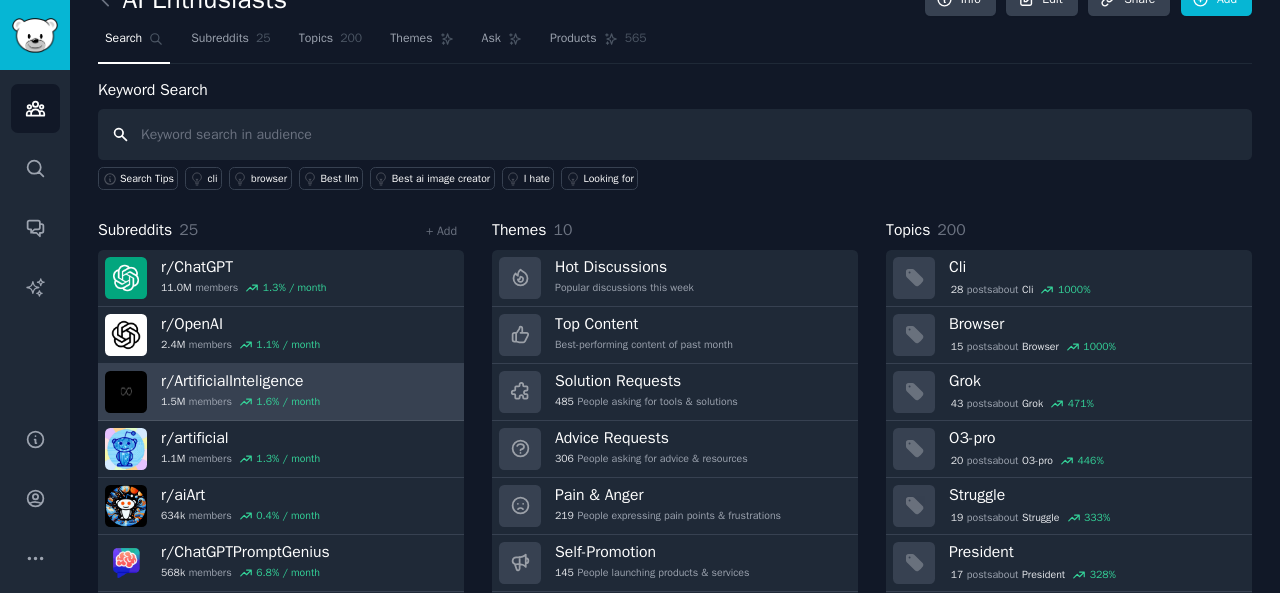 scroll, scrollTop: 92, scrollLeft: 0, axis: vertical 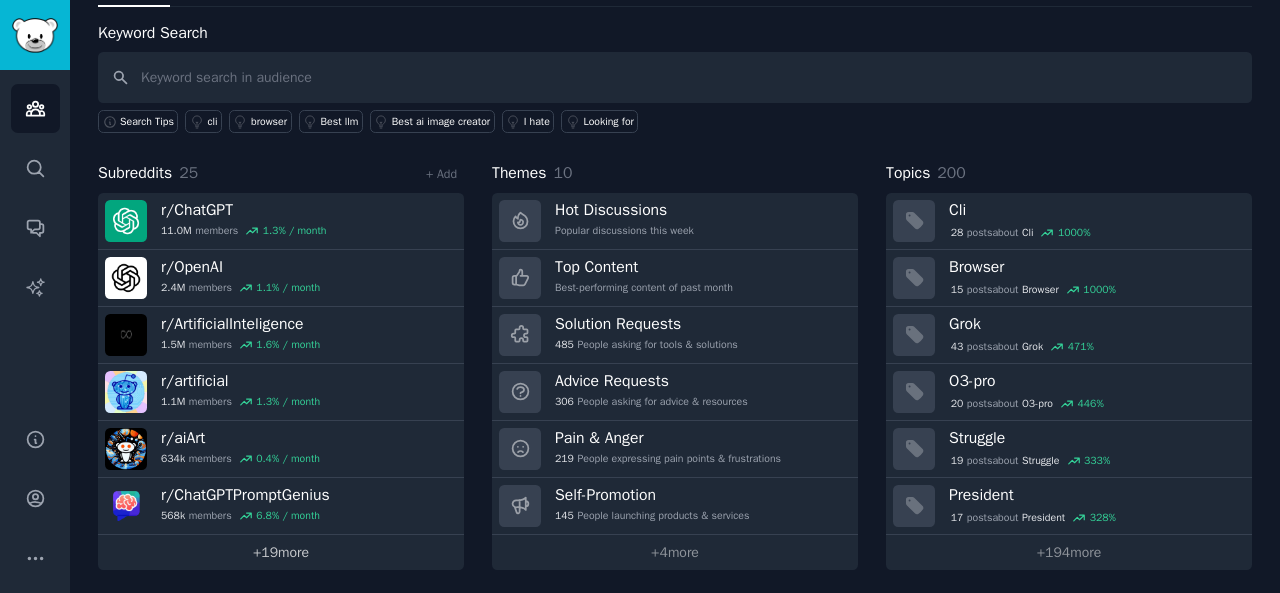 click on "+ 19 more" at bounding box center (281, 552) 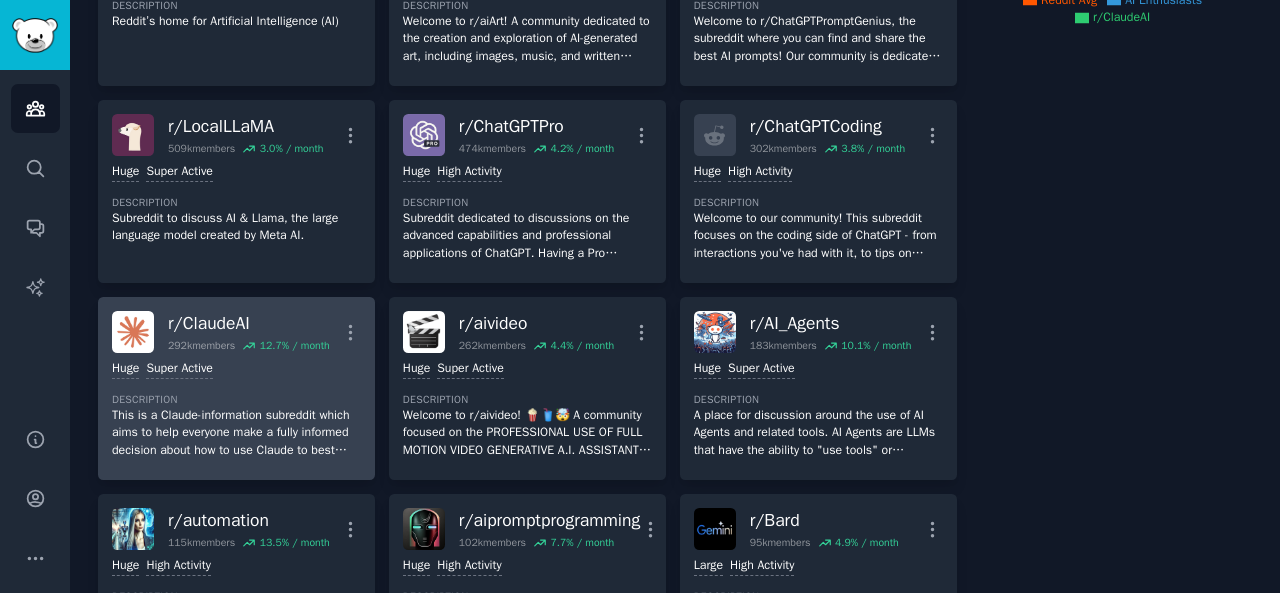 scroll, scrollTop: 524, scrollLeft: 0, axis: vertical 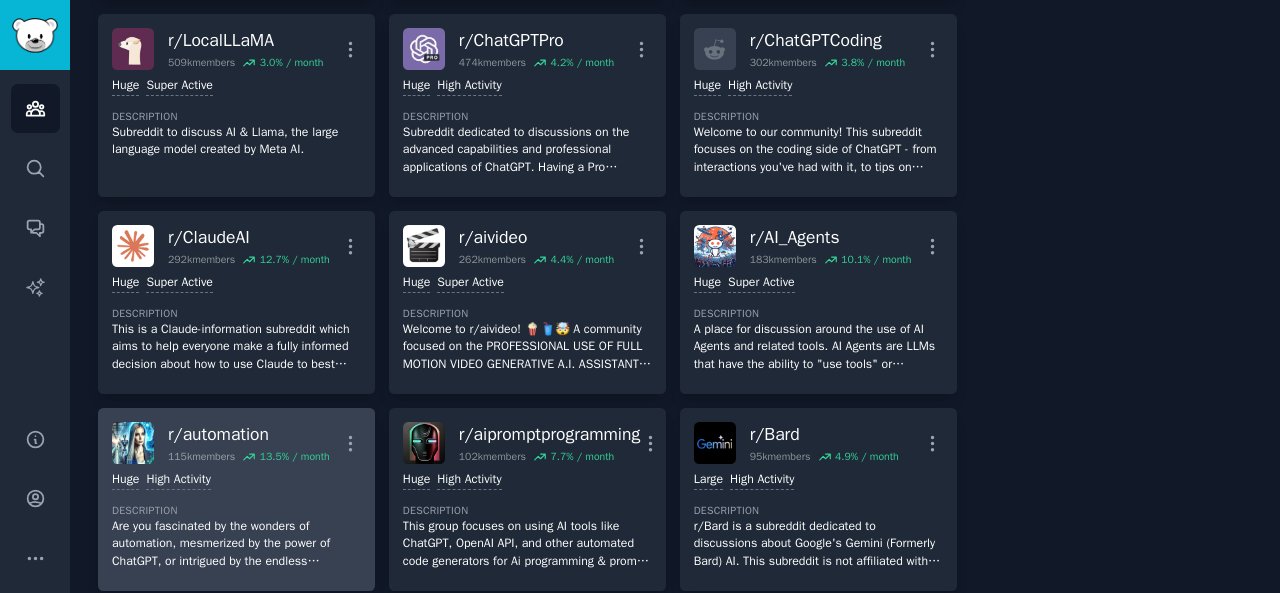 click on "13.5 % / month" at bounding box center (295, 457) 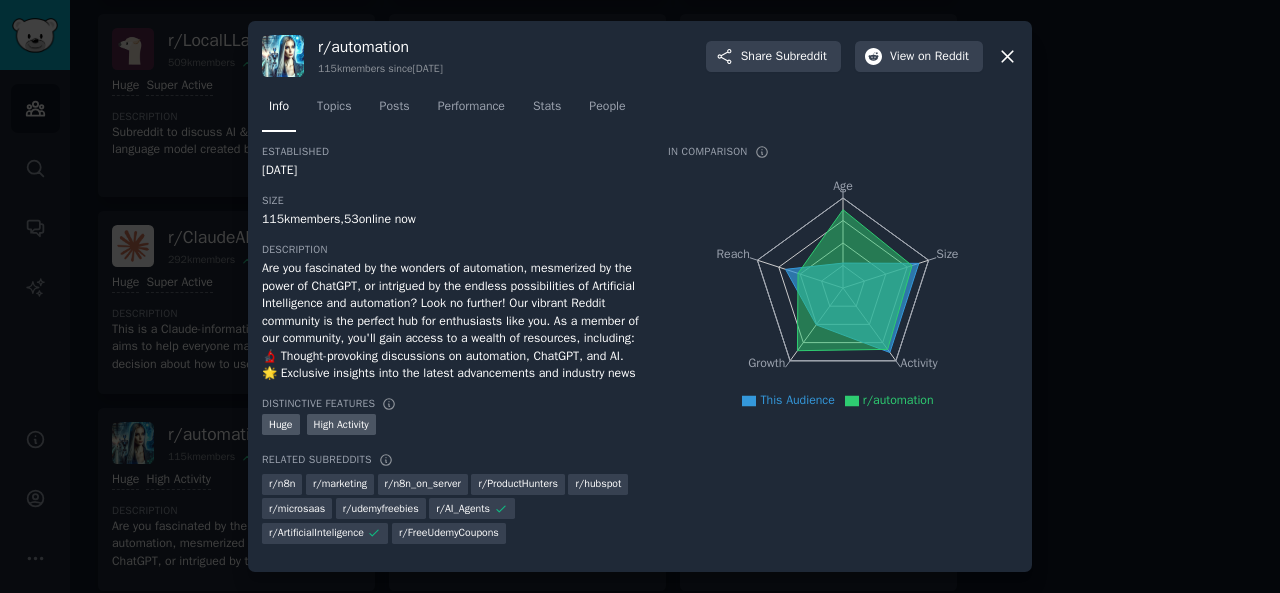 scroll, scrollTop: 2, scrollLeft: 0, axis: vertical 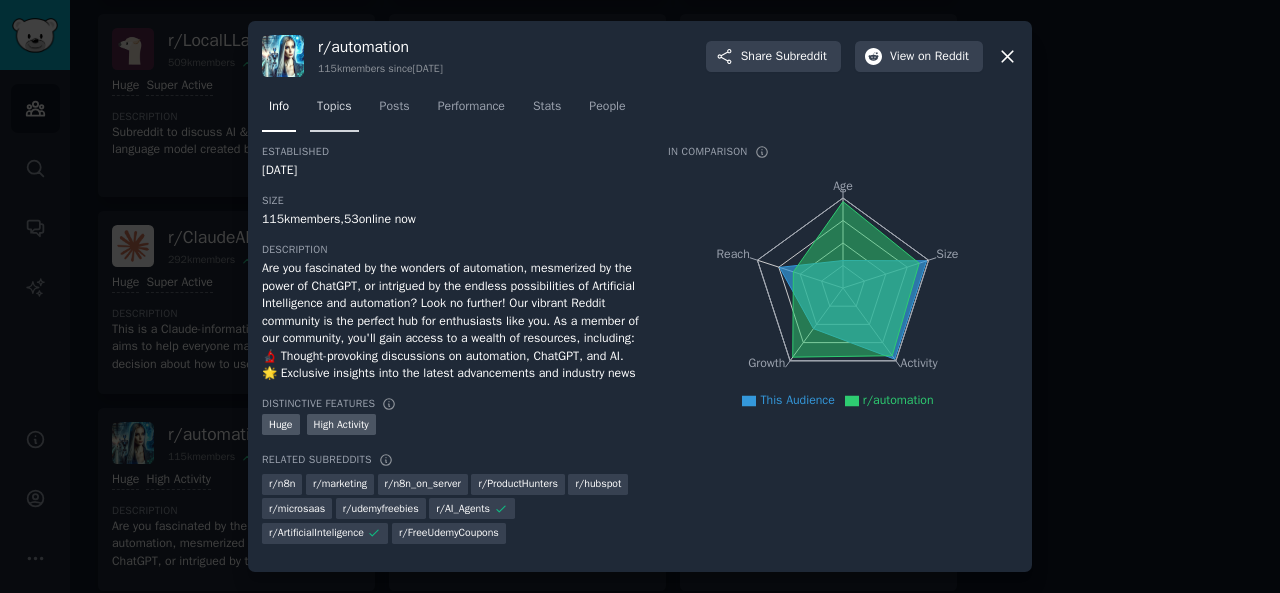 click on "Topics" at bounding box center (334, 107) 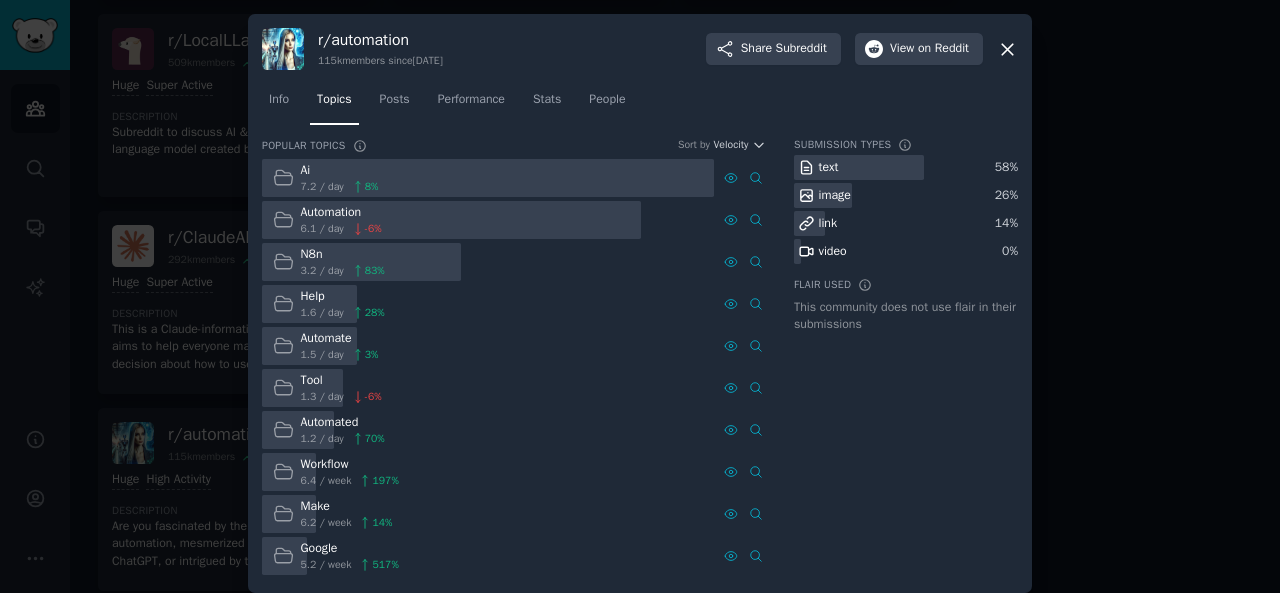 scroll, scrollTop: 13, scrollLeft: 0, axis: vertical 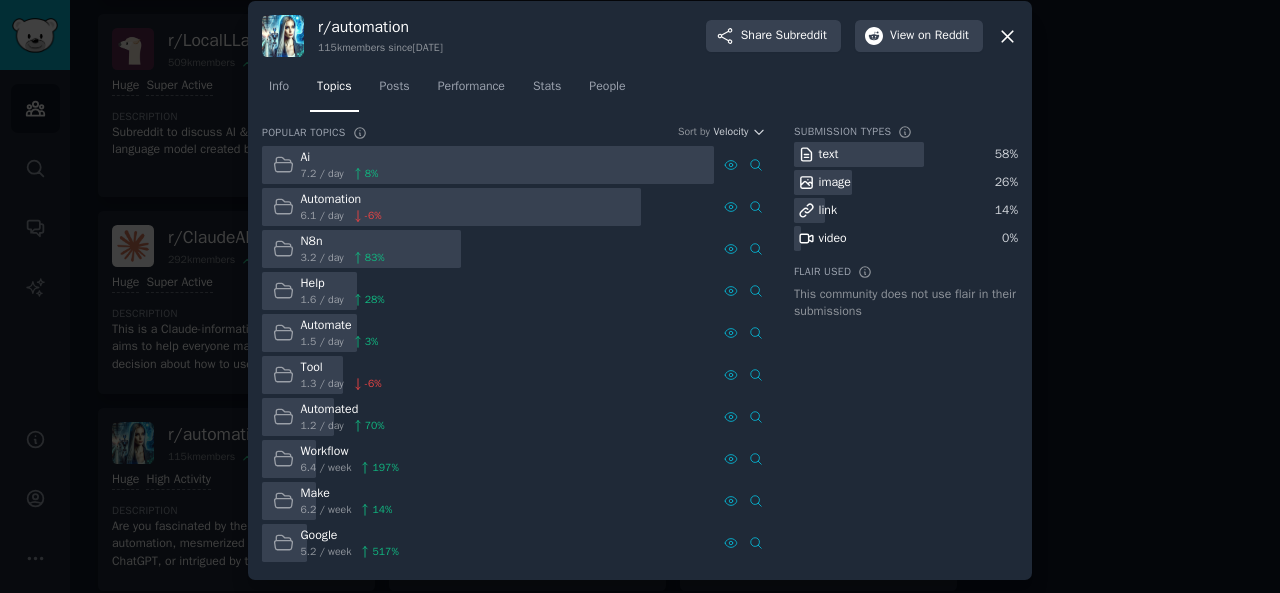 click on "Automation" at bounding box center [341, 200] 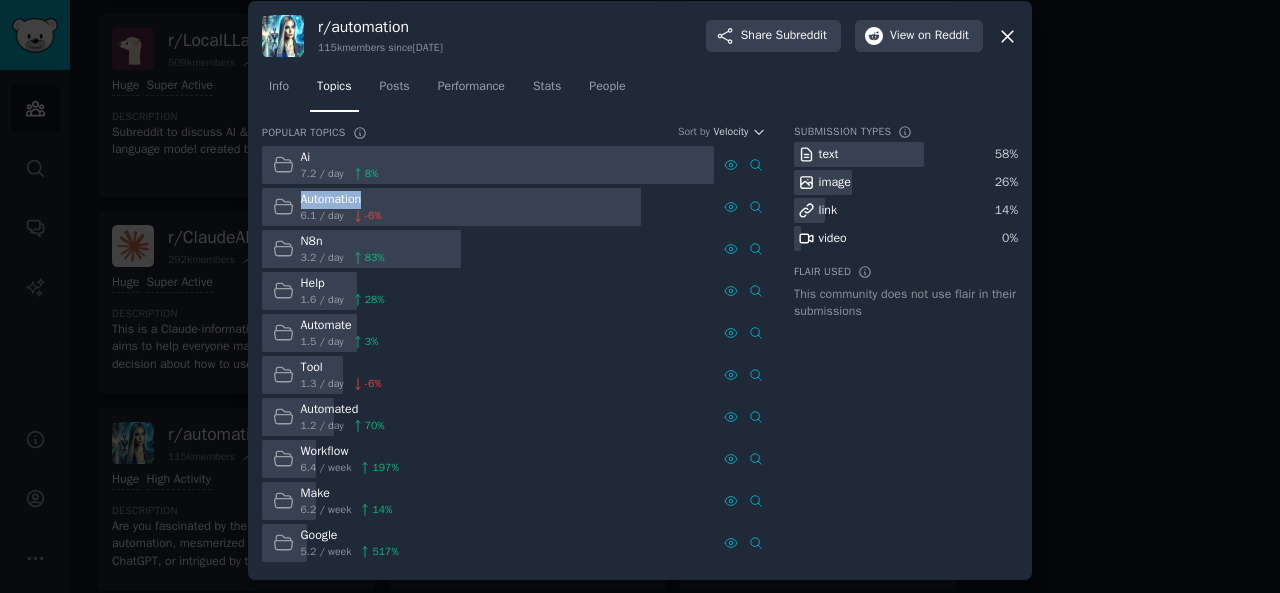 click on "Automation" at bounding box center (341, 200) 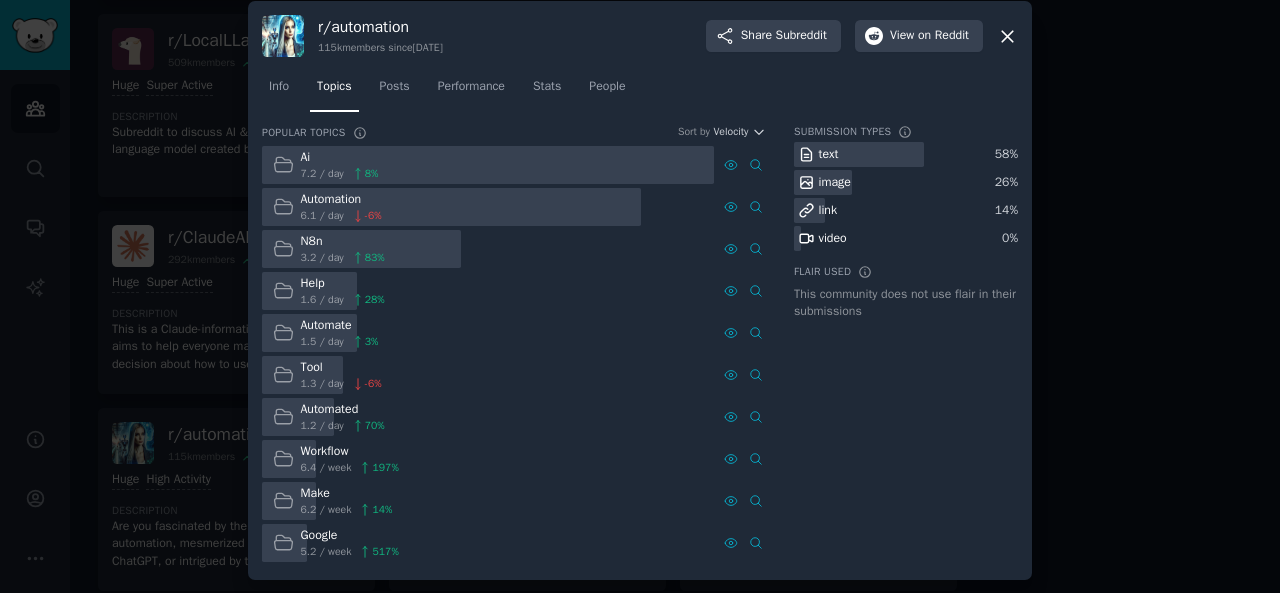 click on "Help 1.6 / day 28 %" at bounding box center (488, 291) 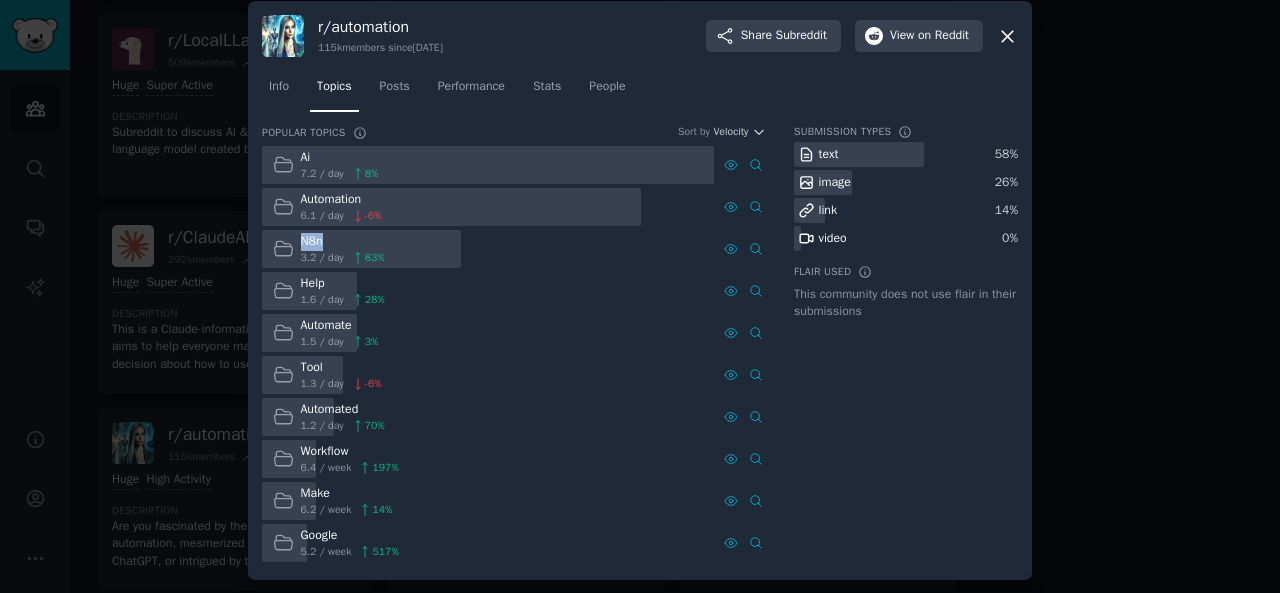 click on "N8n" at bounding box center [343, 242] 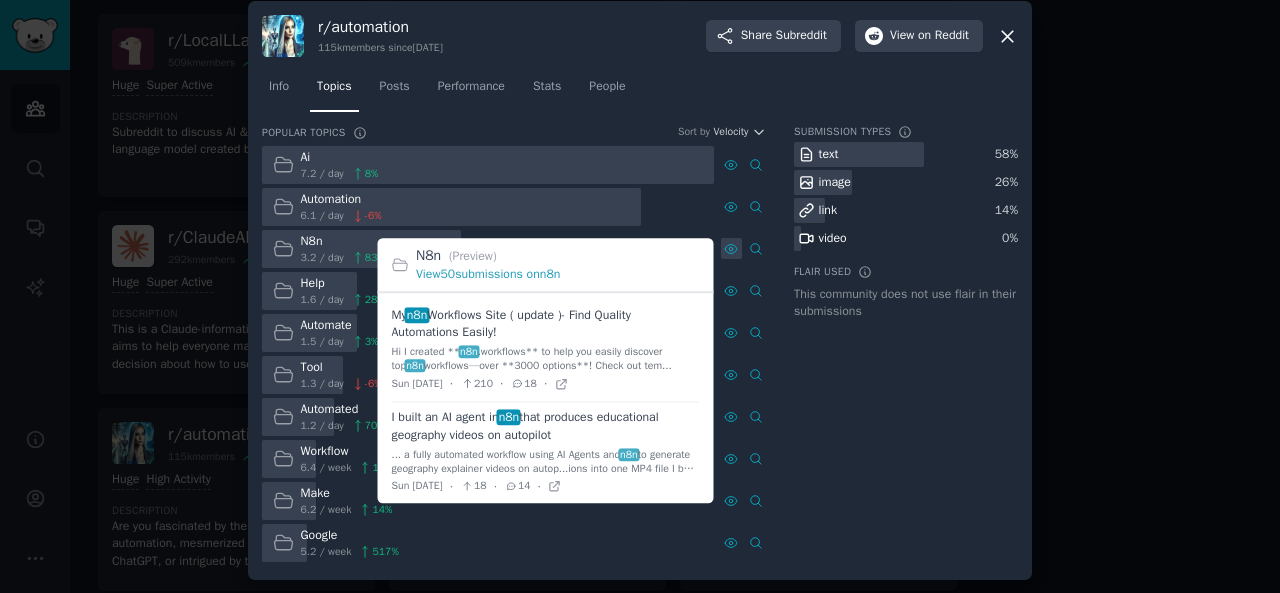 click at bounding box center [731, 248] 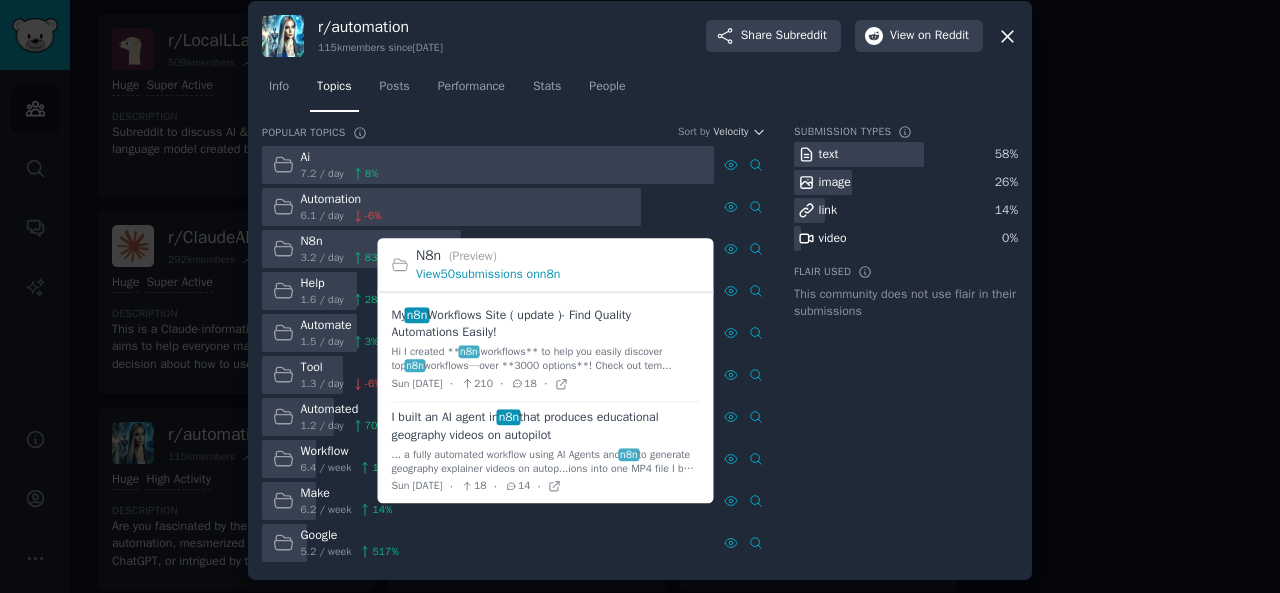 click on "View 50 submissions on n8n" at bounding box center [488, 274] 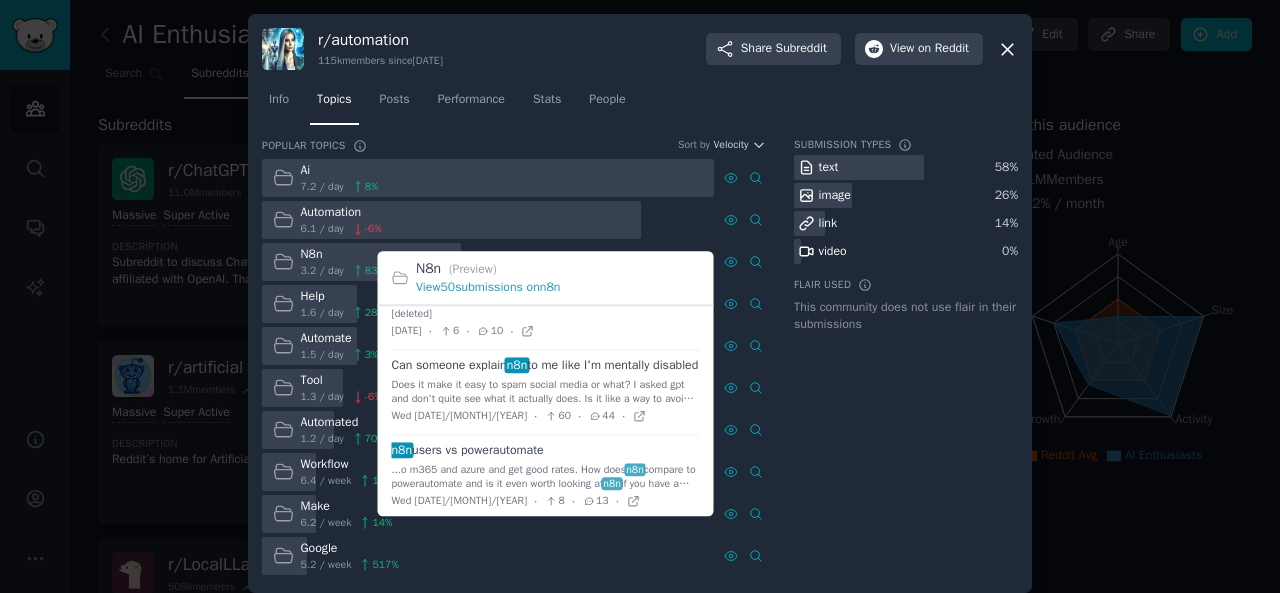 scroll, scrollTop: 735, scrollLeft: 0, axis: vertical 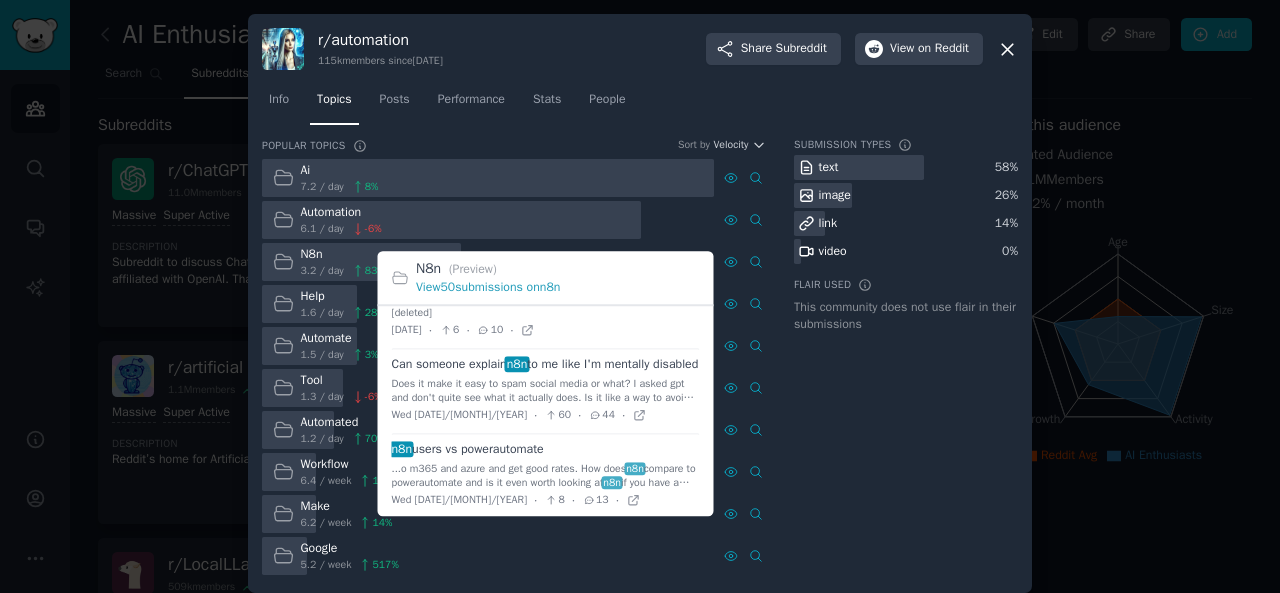 click at bounding box center [546, 391] 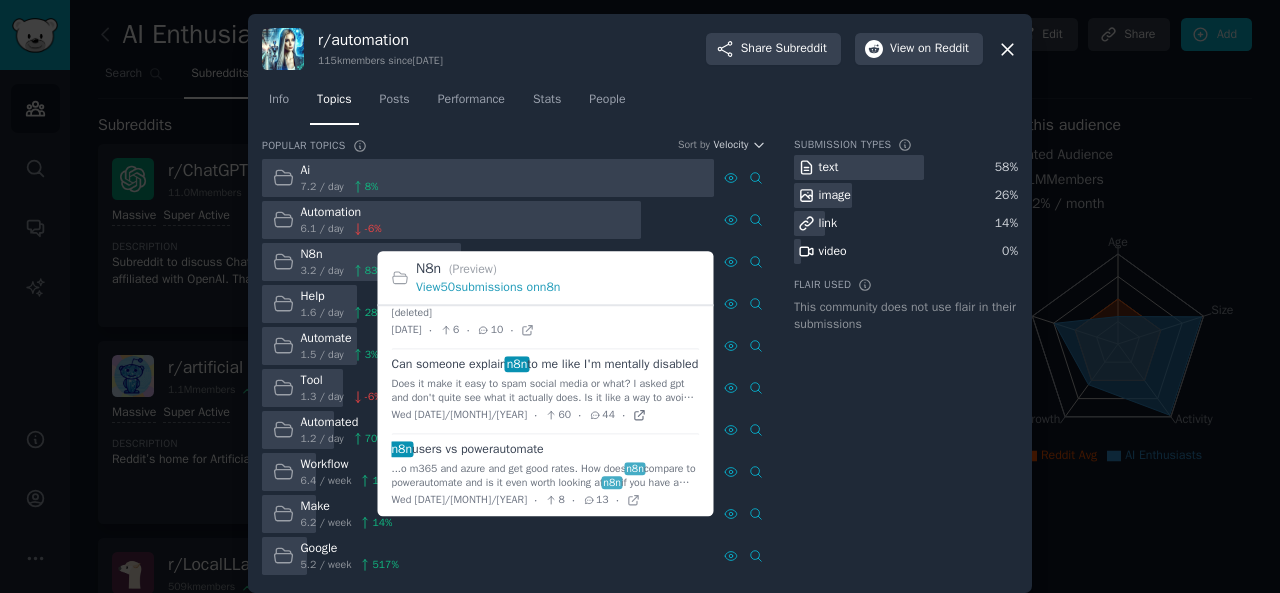 click 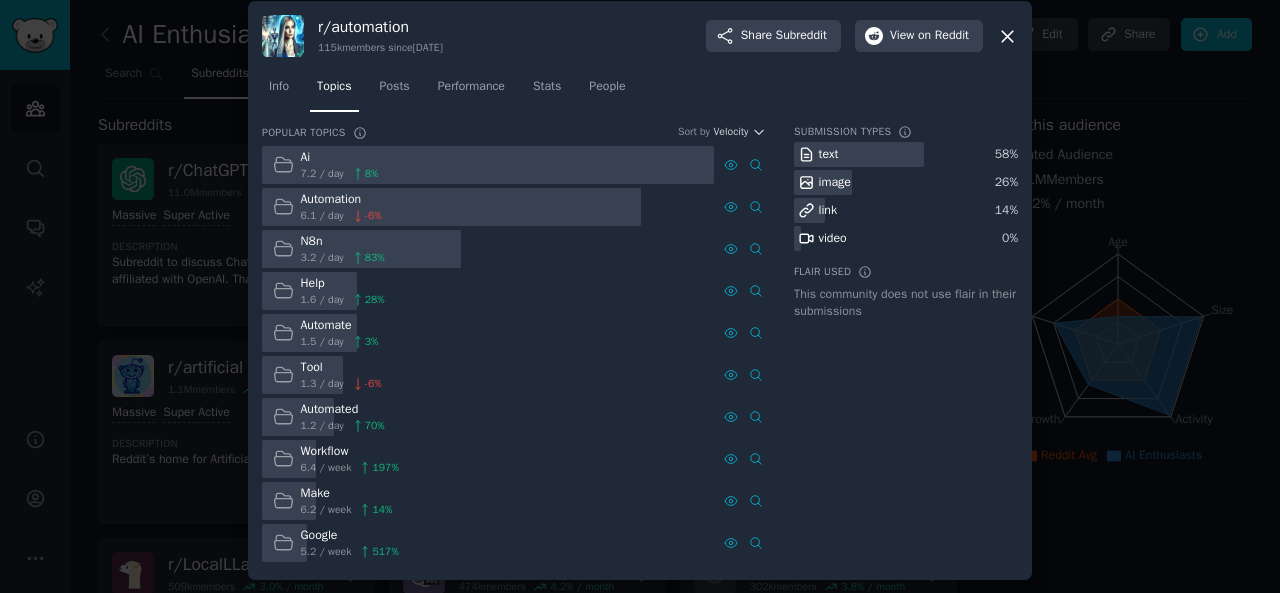 scroll, scrollTop: 0, scrollLeft: 0, axis: both 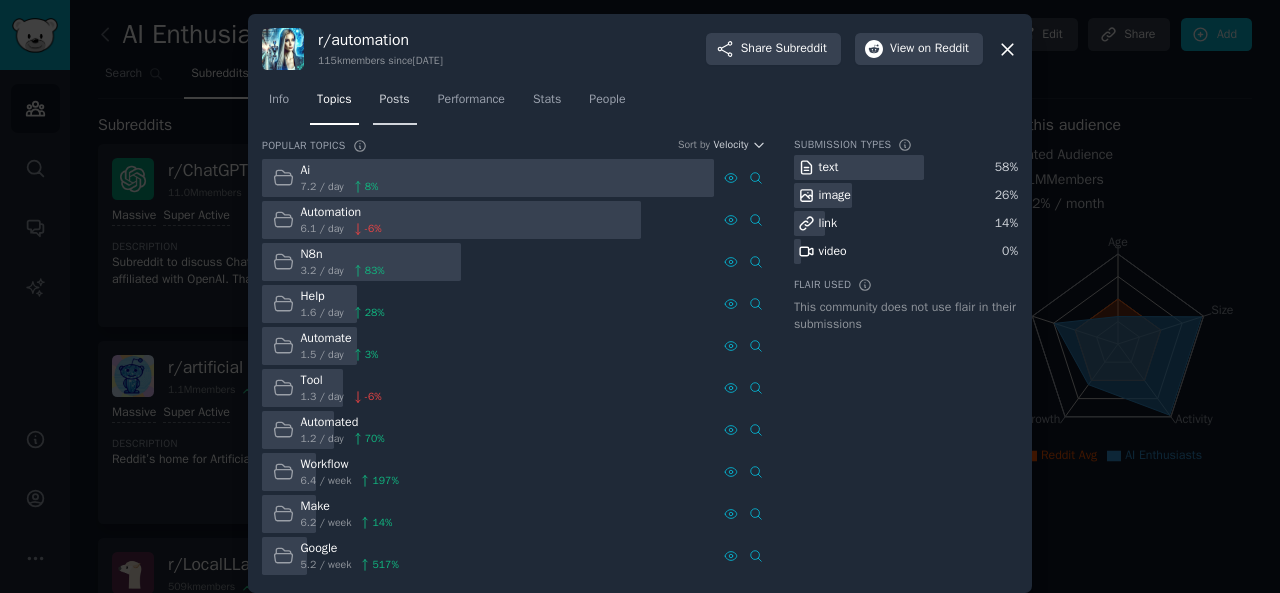 click on "Posts" at bounding box center (395, 100) 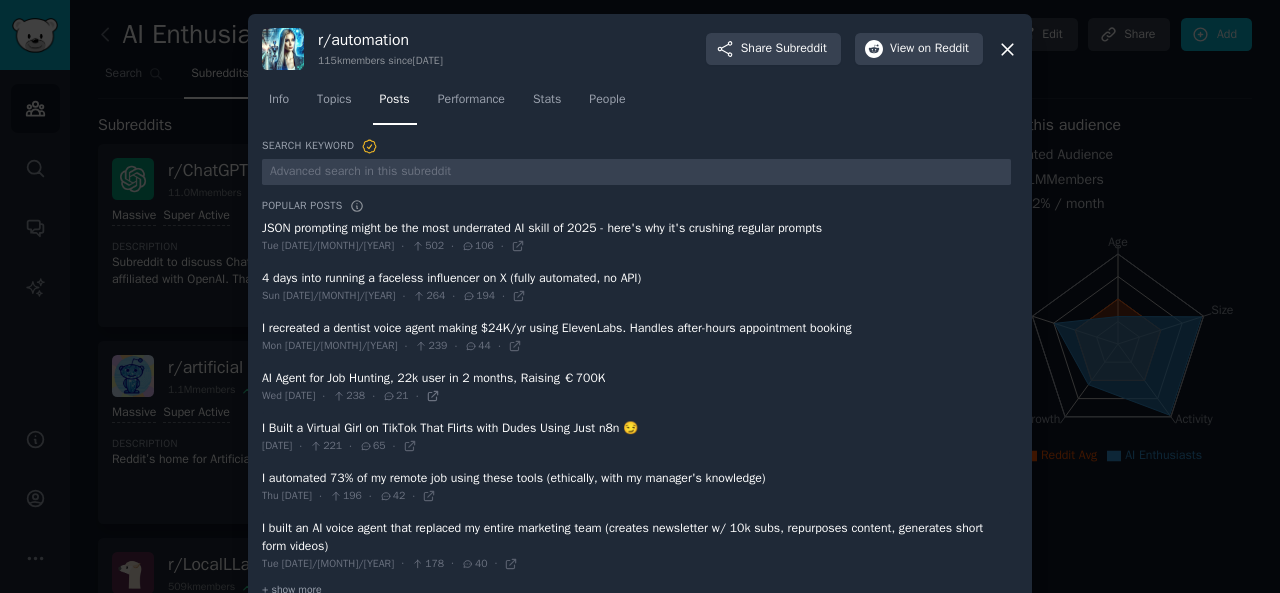 click 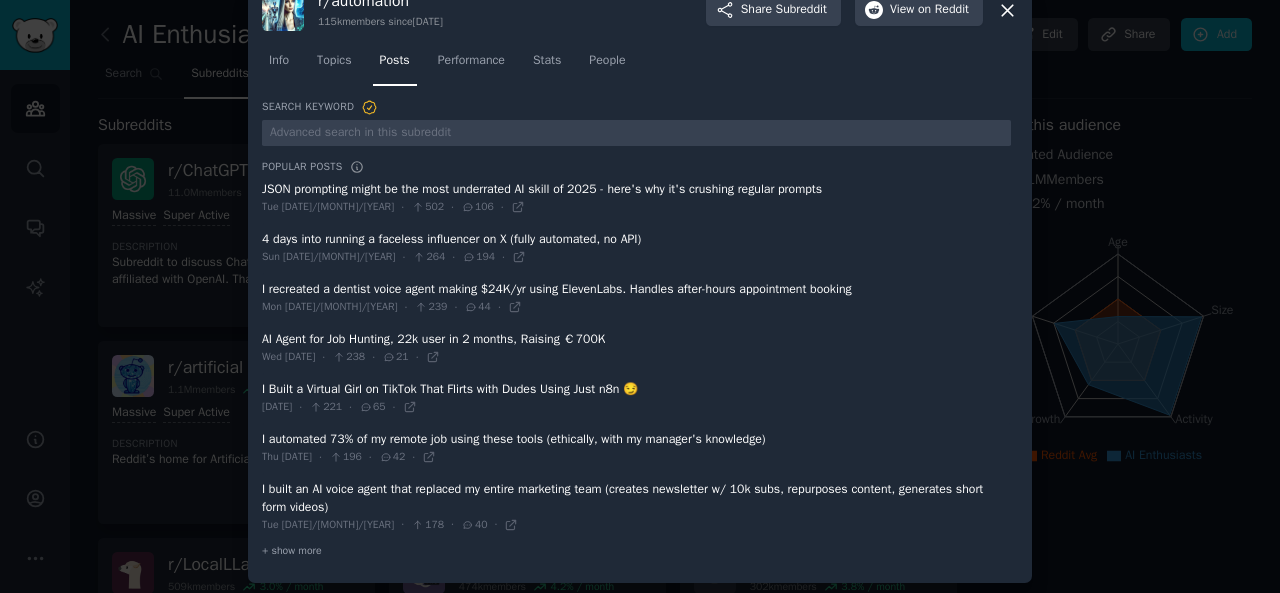 scroll, scrollTop: 0, scrollLeft: 0, axis: both 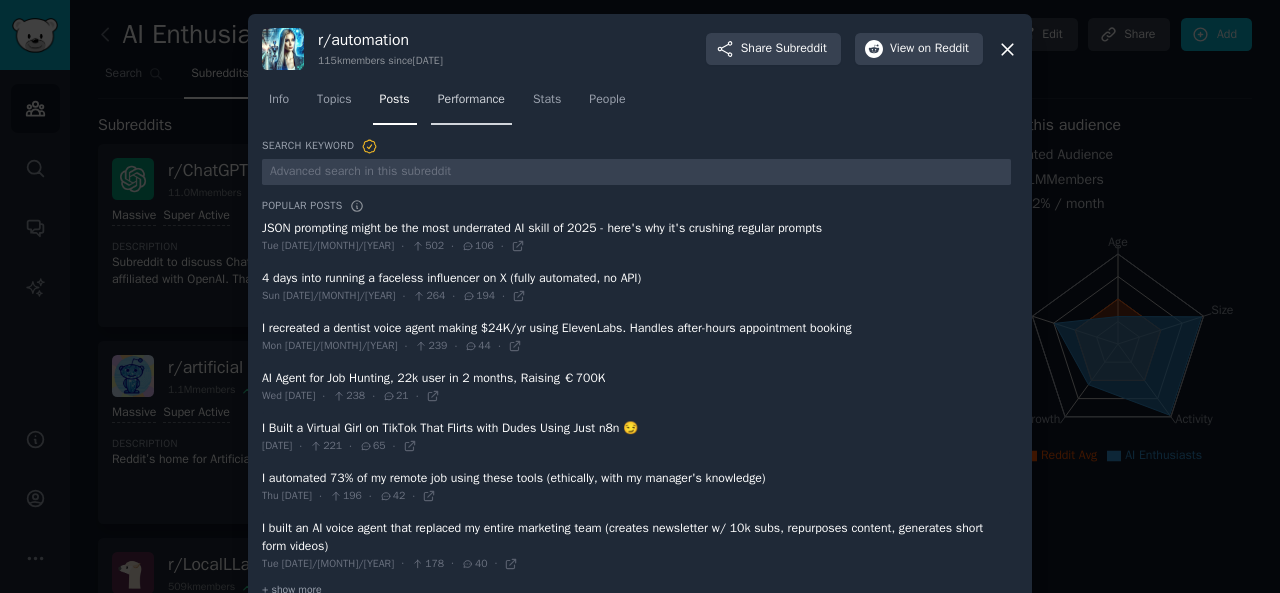 click on "Performance" at bounding box center [471, 100] 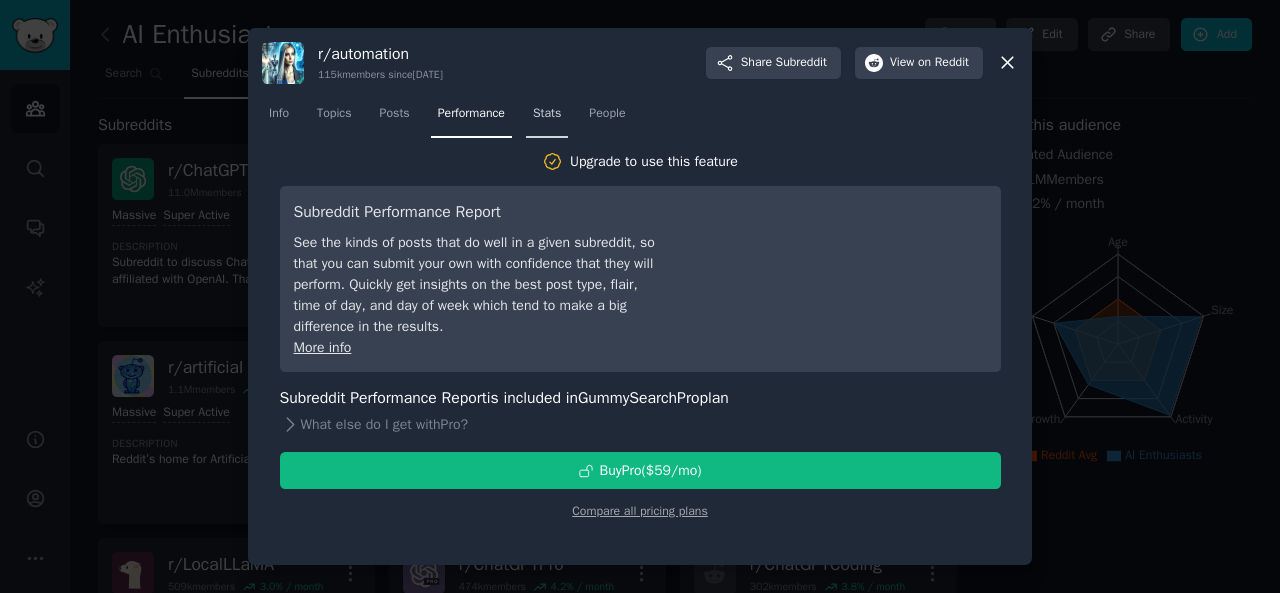 click on "Stats" at bounding box center [547, 118] 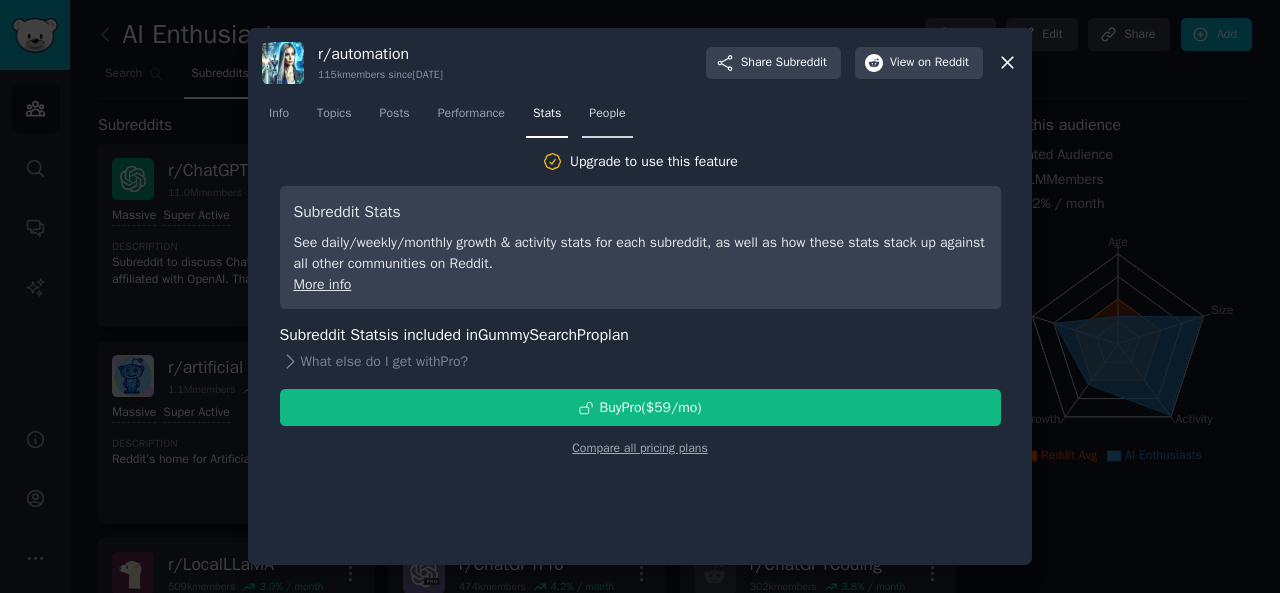 click on "People" at bounding box center [607, 118] 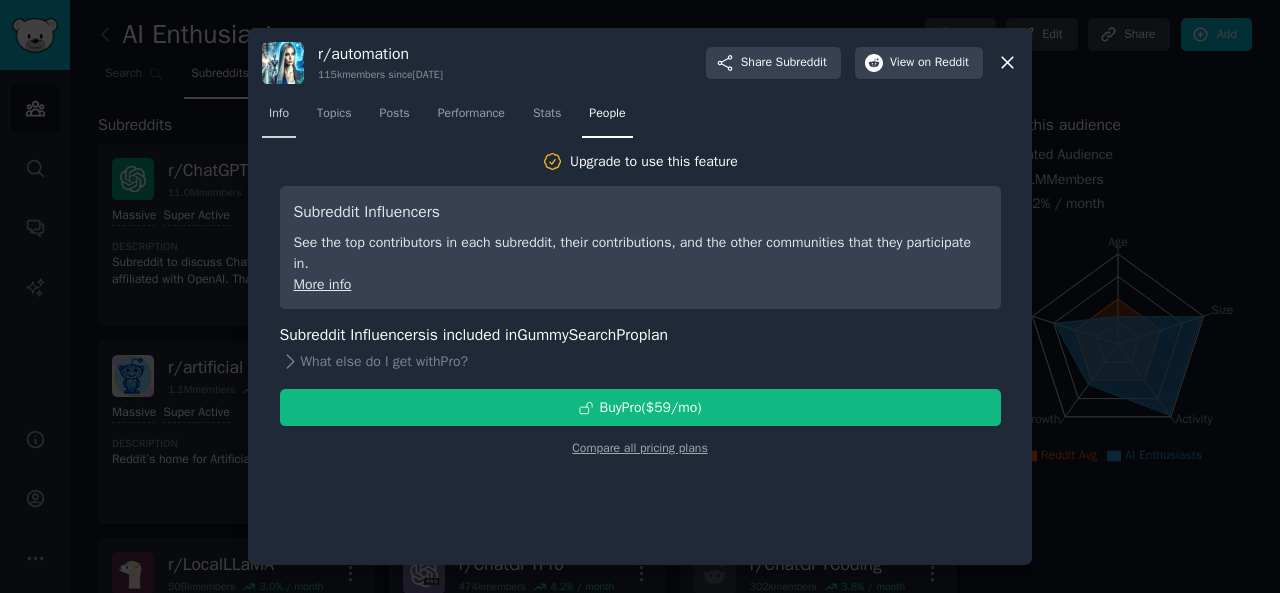 click on "Info" at bounding box center [279, 114] 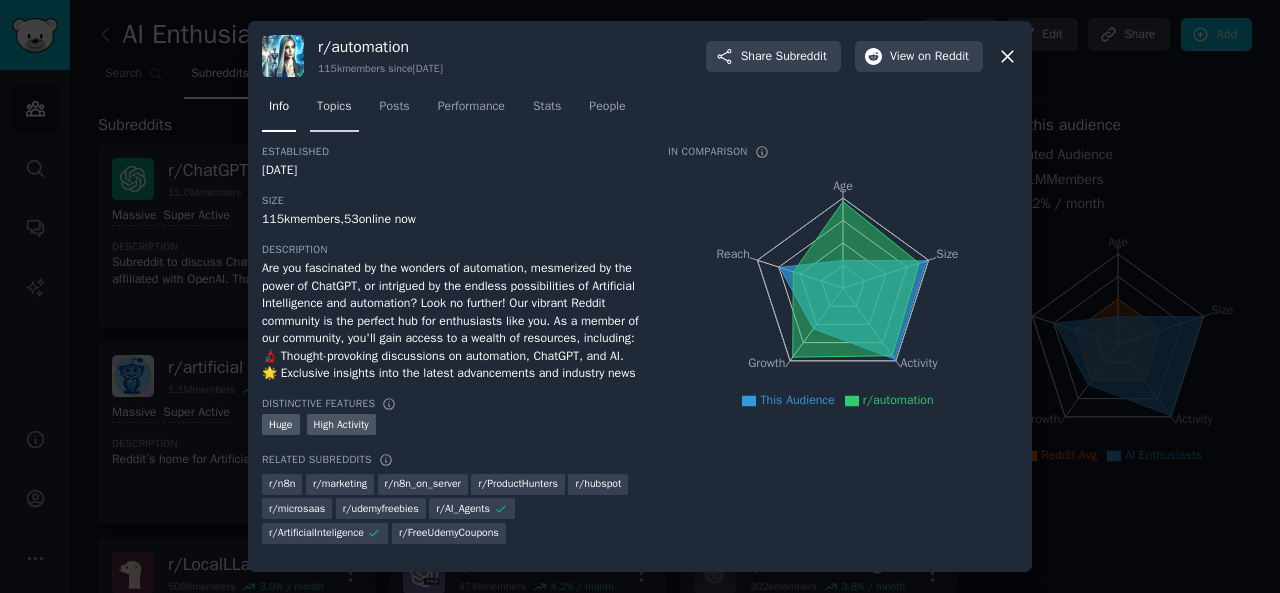 click on "Topics" at bounding box center (334, 107) 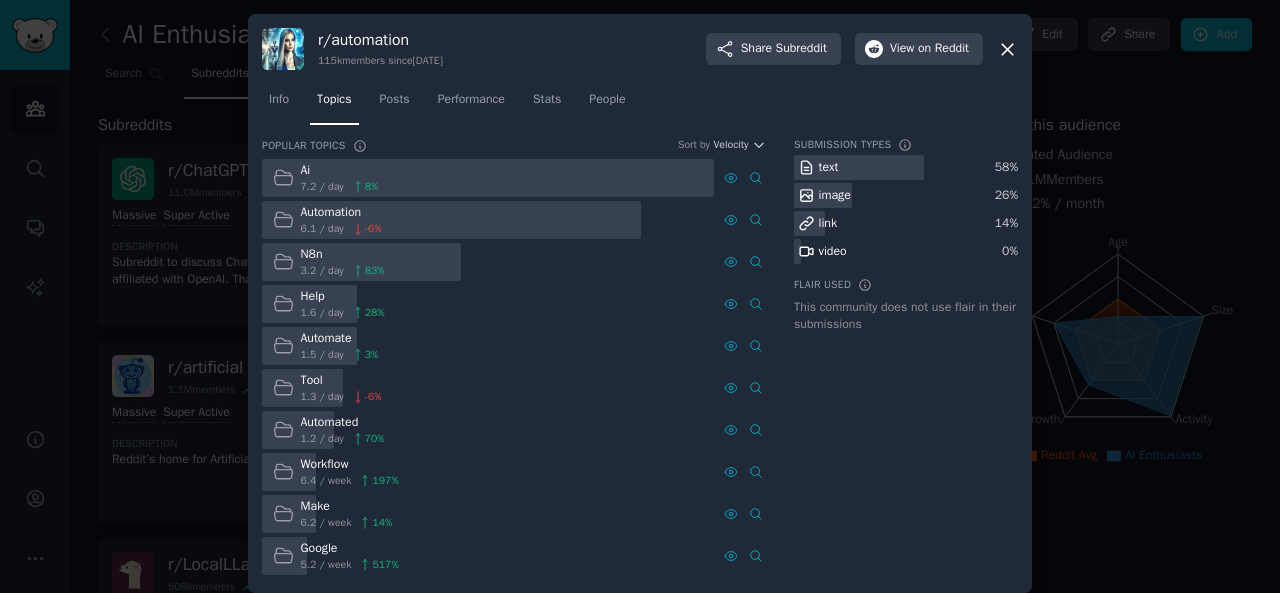 scroll, scrollTop: 13, scrollLeft: 0, axis: vertical 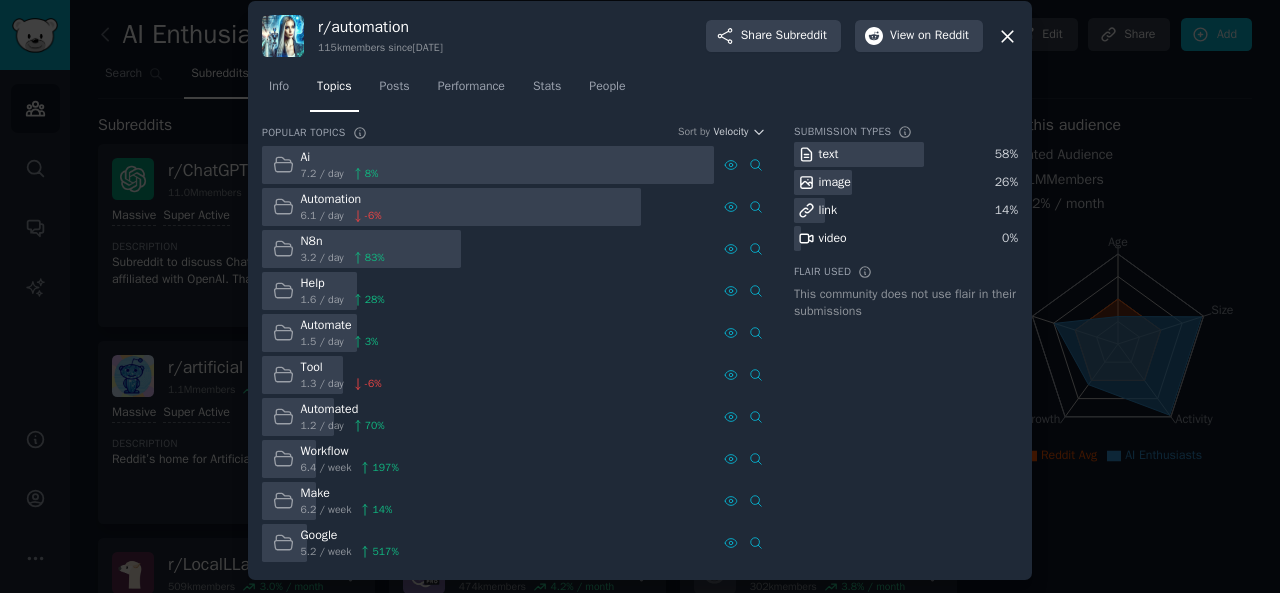 click 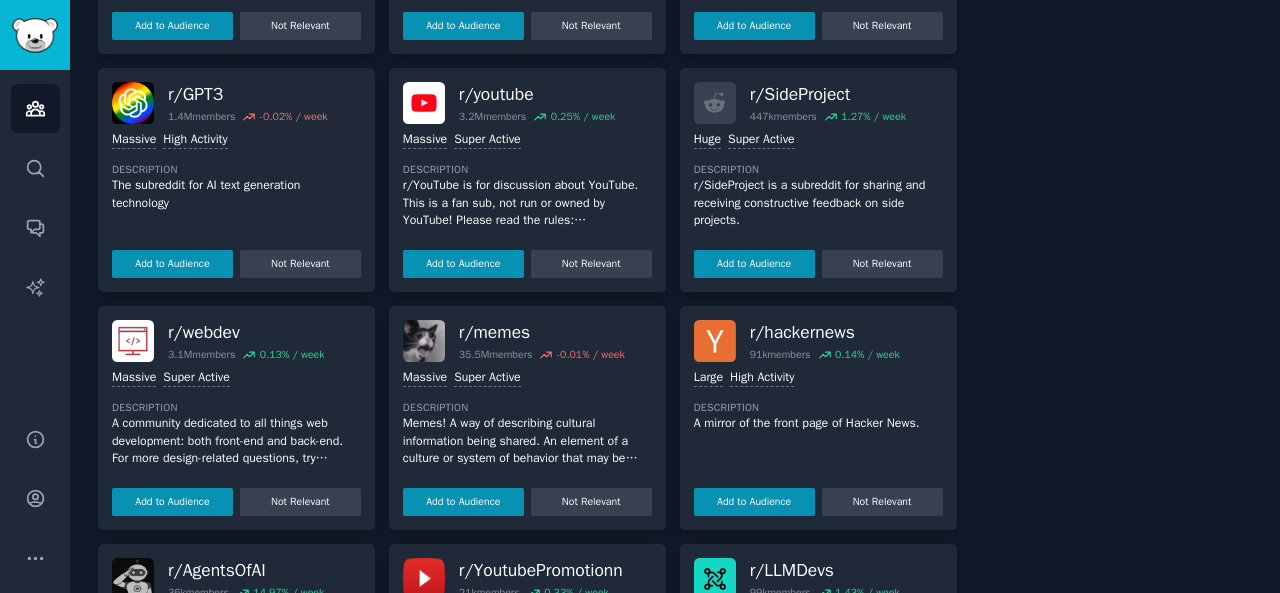 scroll, scrollTop: 2296, scrollLeft: 0, axis: vertical 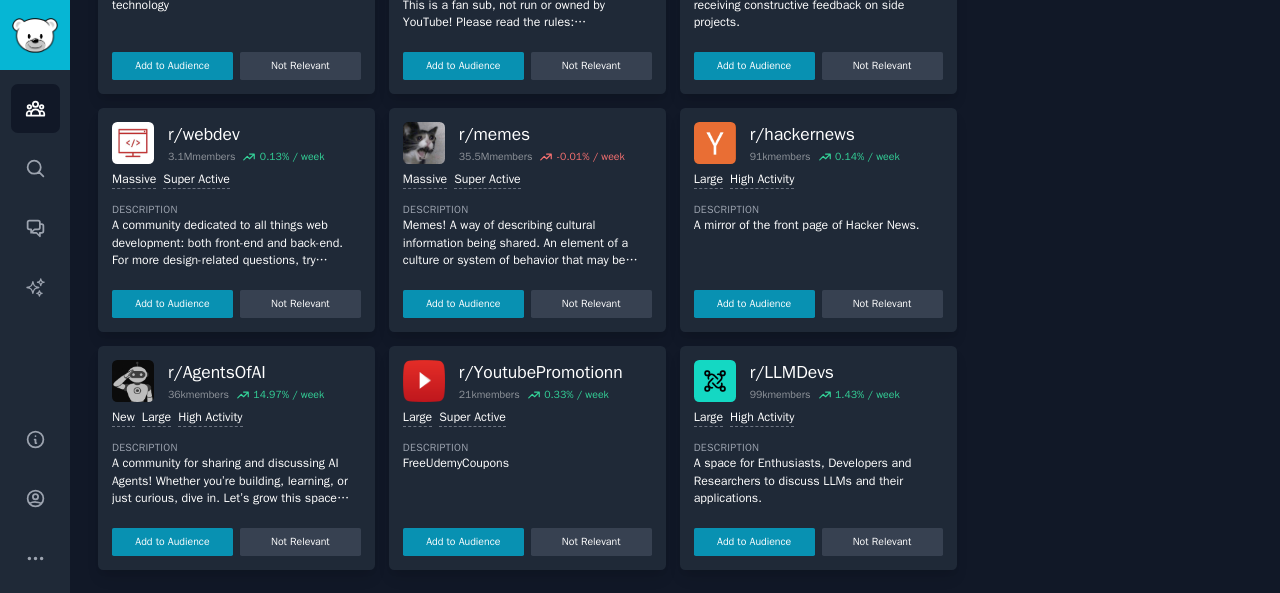 click on "r/ AgentsOfAI" at bounding box center [246, 372] 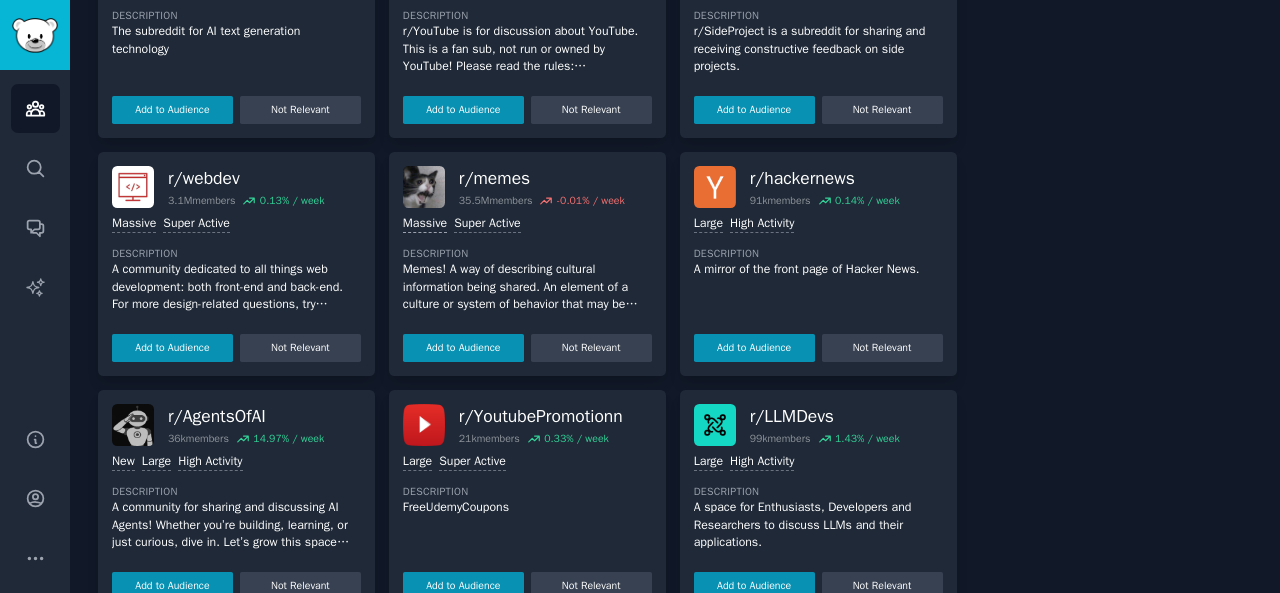 scroll, scrollTop: 2296, scrollLeft: 0, axis: vertical 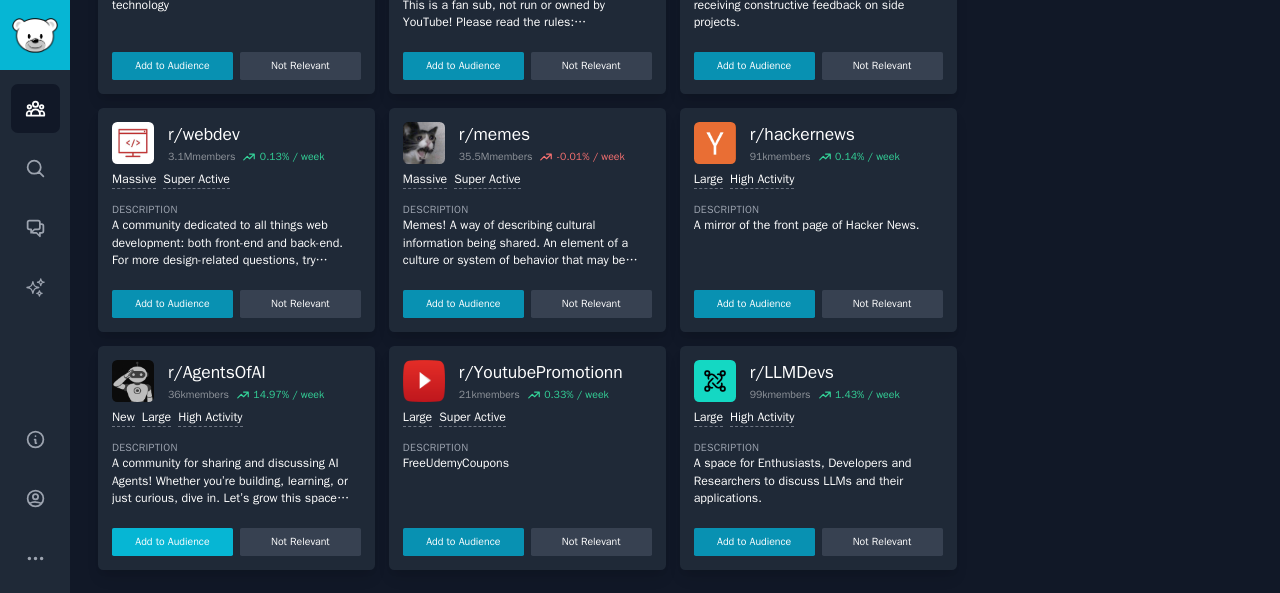 click on "Add to Audience" at bounding box center [172, 542] 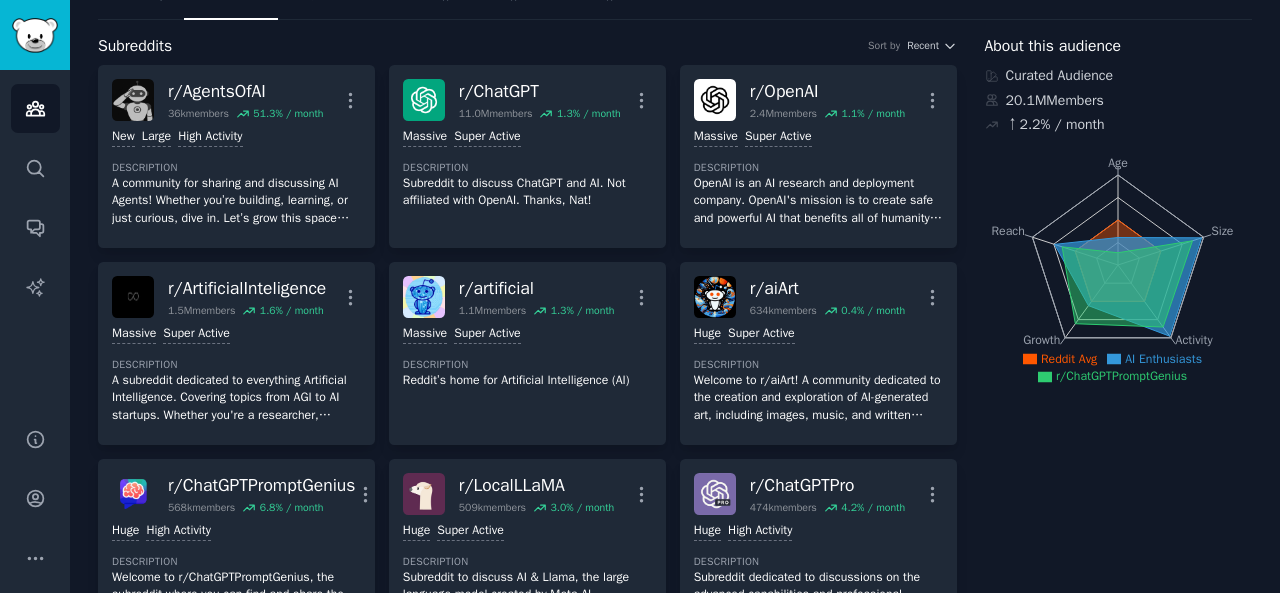 scroll, scrollTop: 23, scrollLeft: 0, axis: vertical 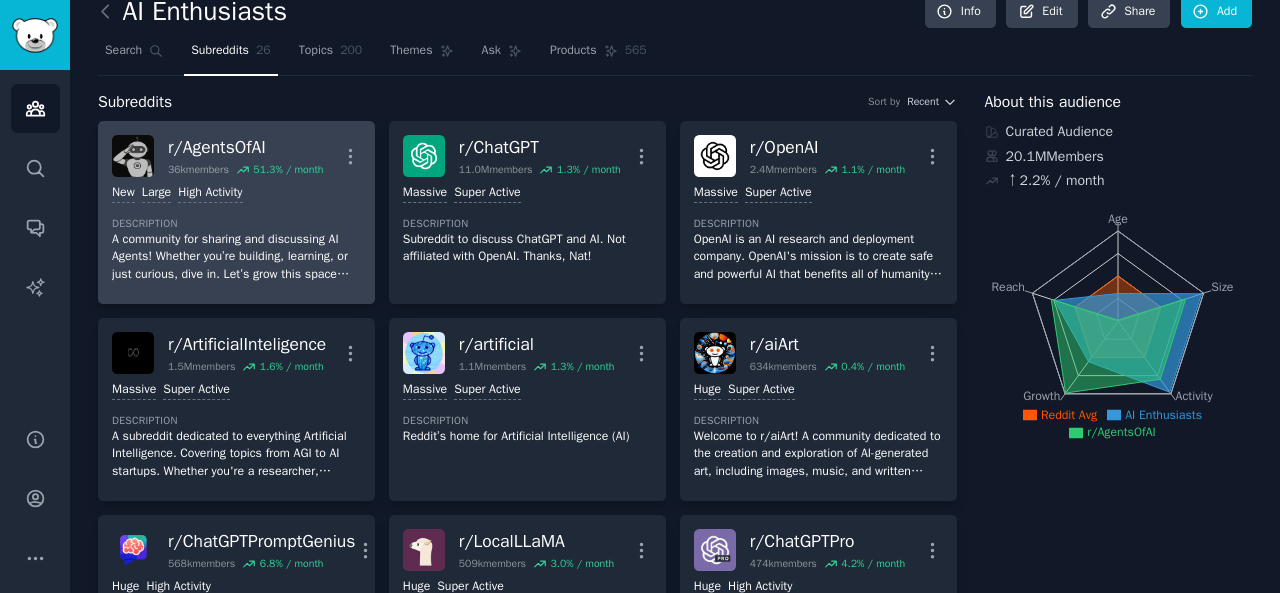 click on "Description" at bounding box center [236, 224] 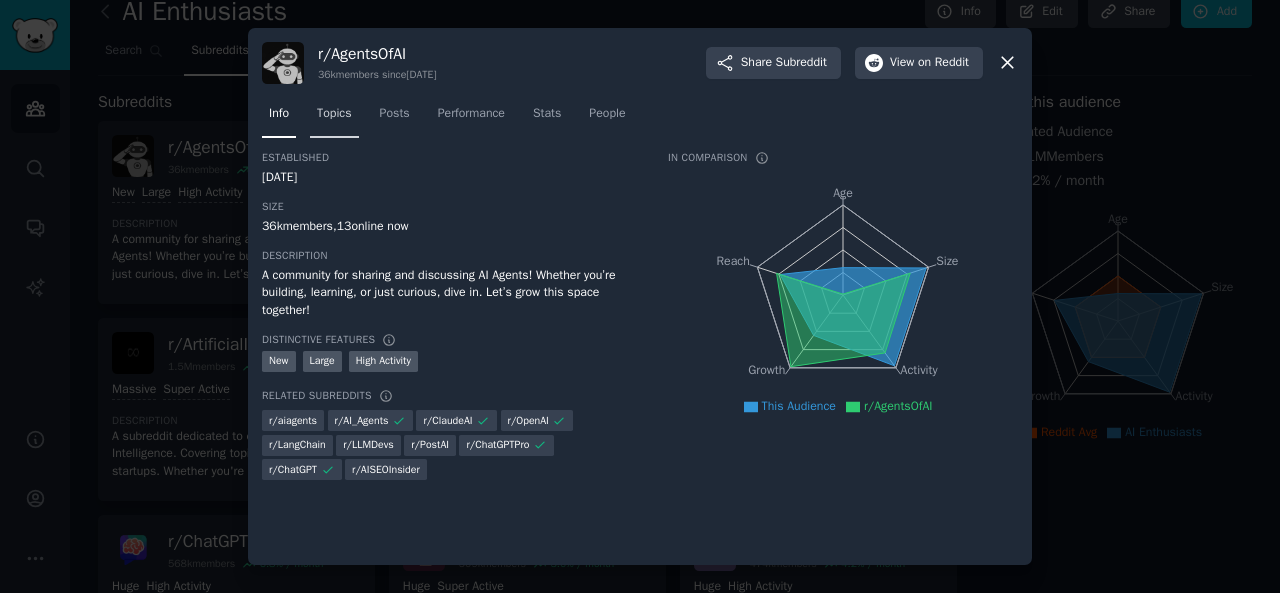click on "Topics" at bounding box center [334, 114] 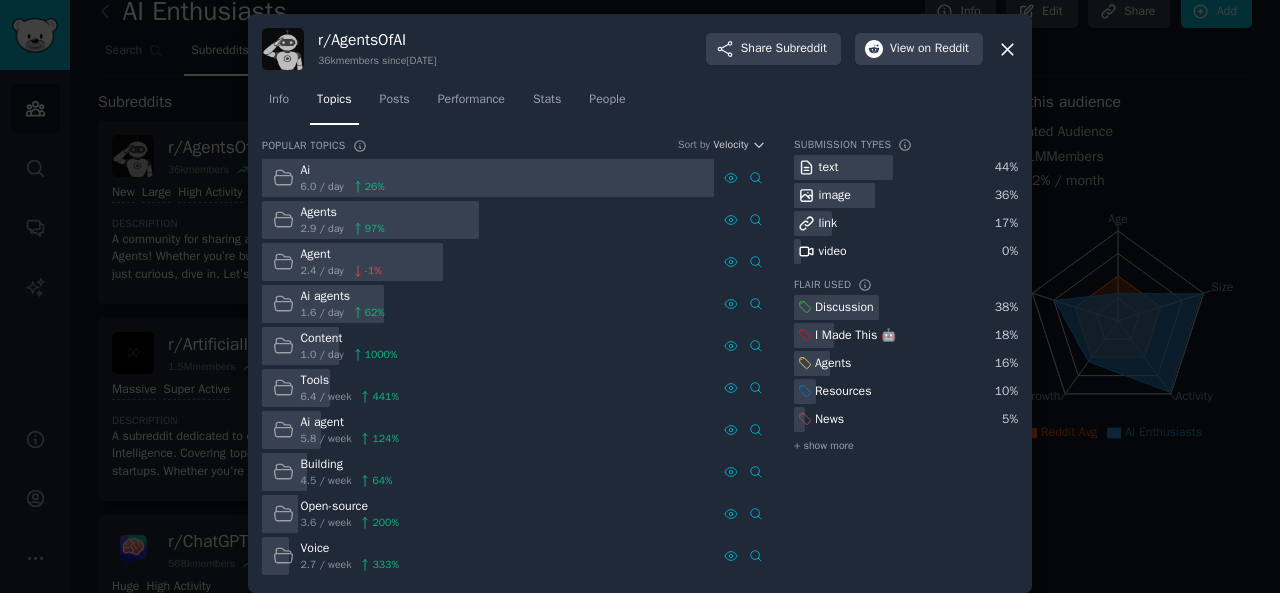 scroll, scrollTop: 13, scrollLeft: 0, axis: vertical 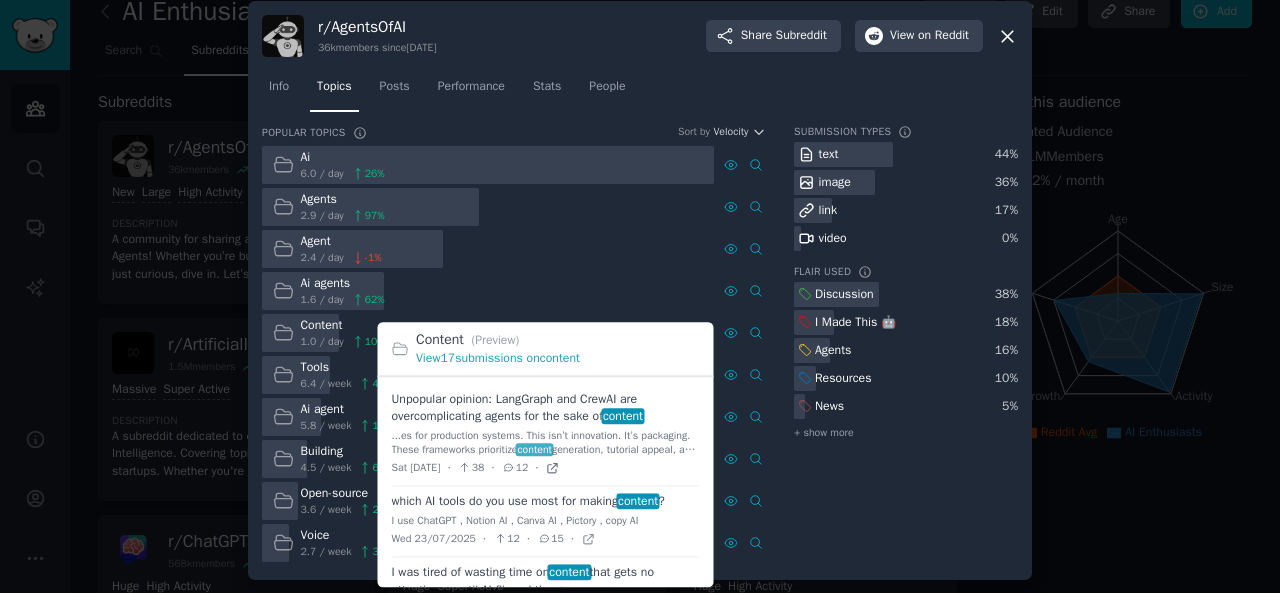 click 